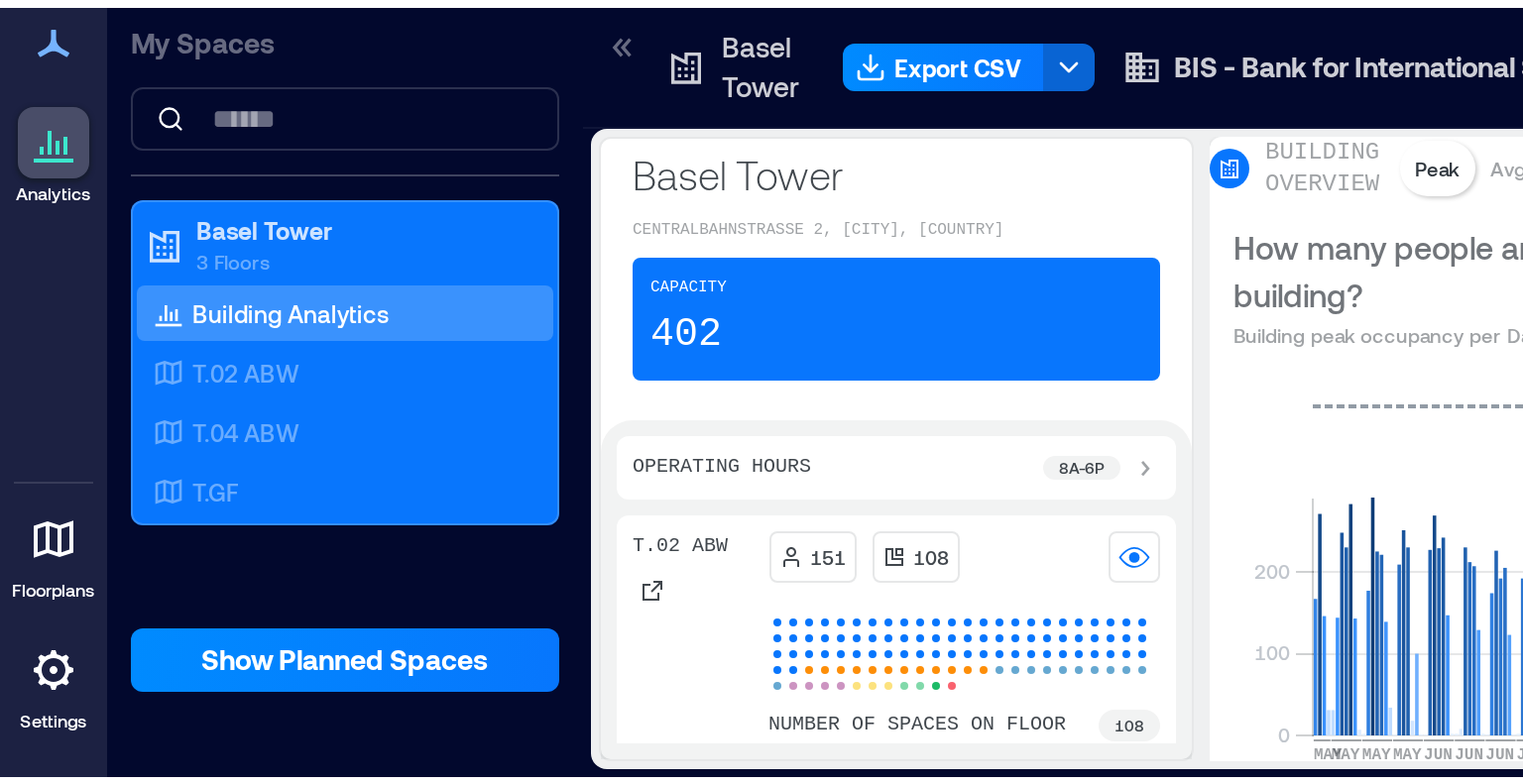 scroll, scrollTop: 0, scrollLeft: 0, axis: both 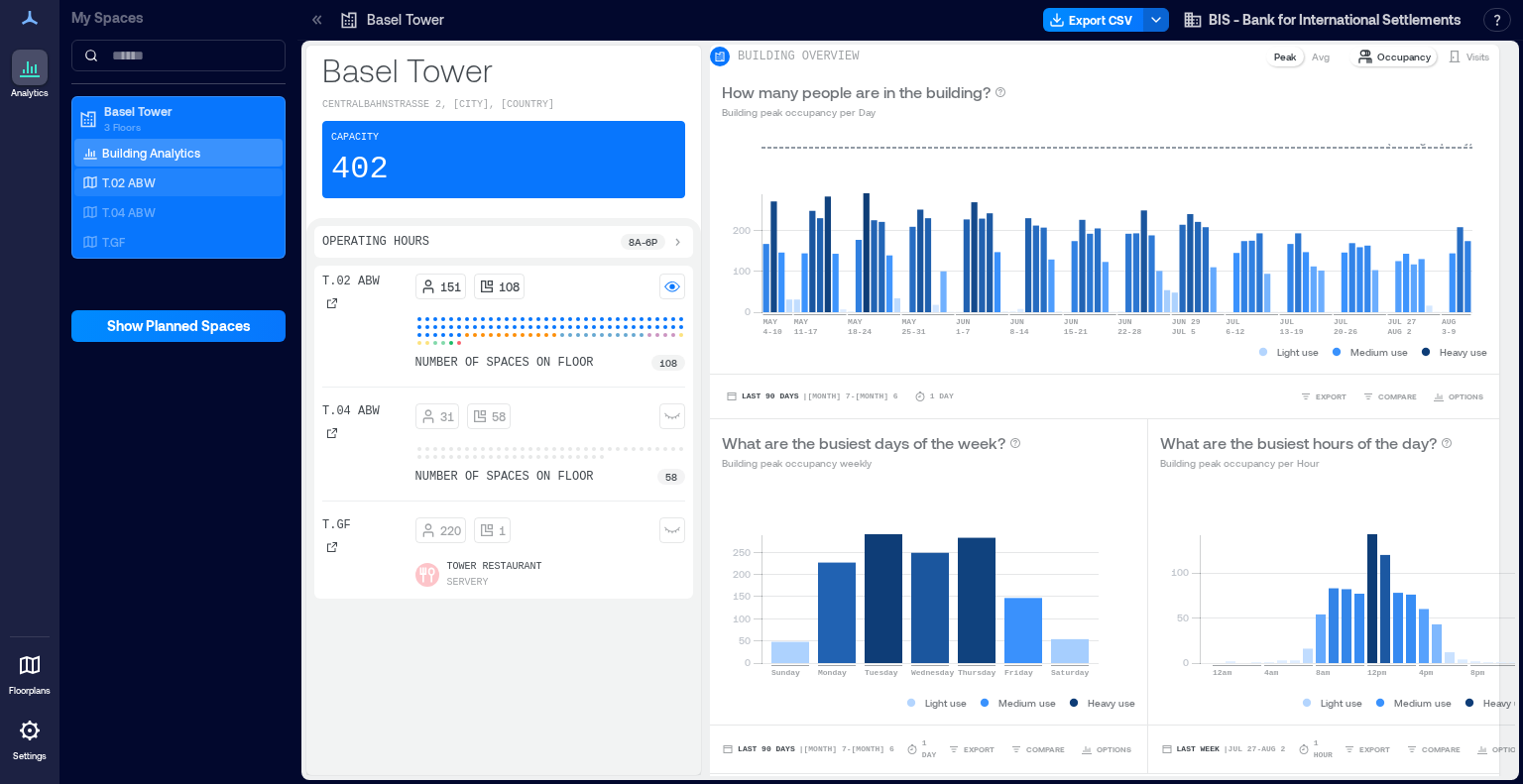 click on "T.02 ABW" at bounding box center [129, 182] 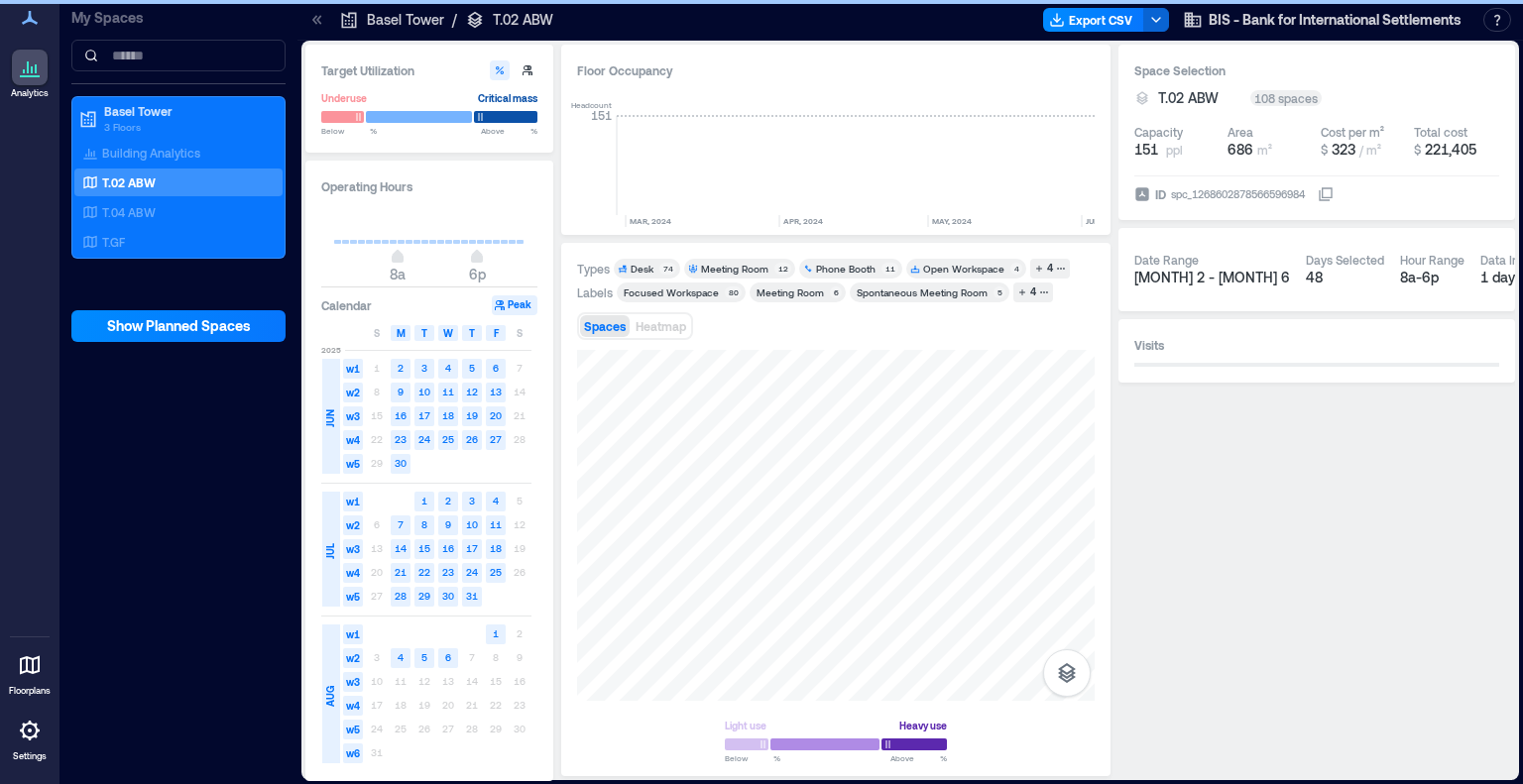 scroll, scrollTop: 0, scrollLeft: 2132, axis: horizontal 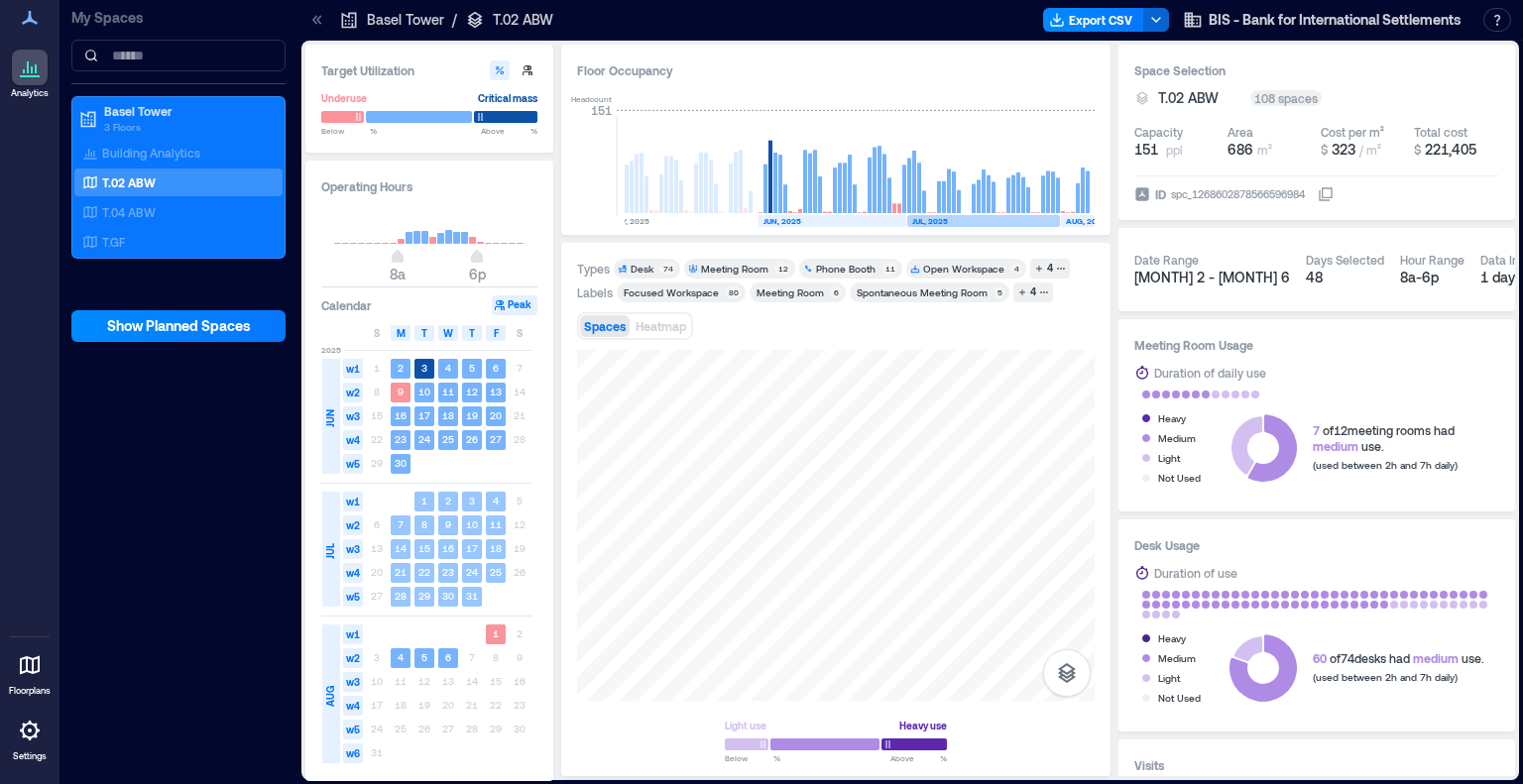 click on "JUL" at bounding box center (330, 551) 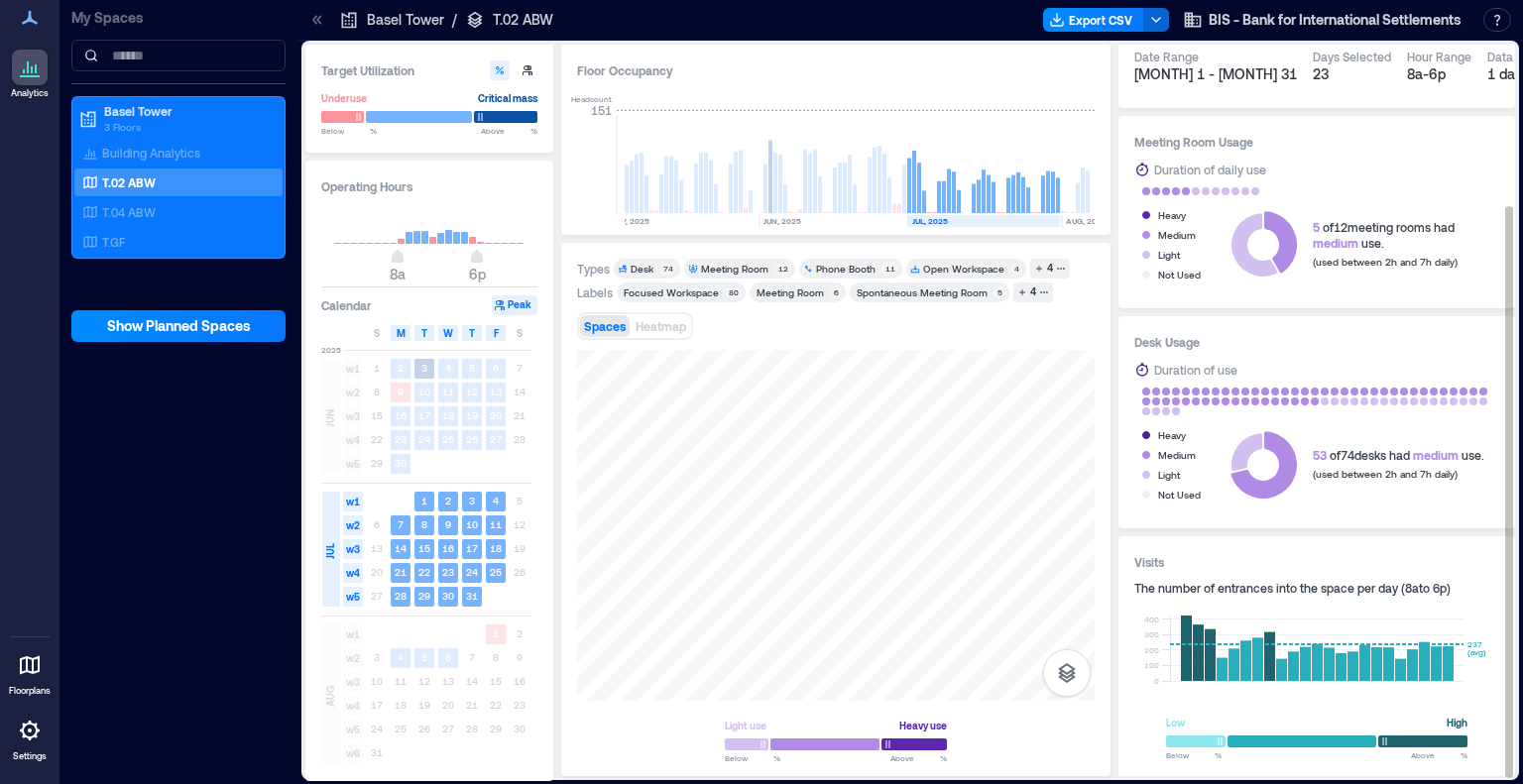 scroll, scrollTop: 204, scrollLeft: 0, axis: vertical 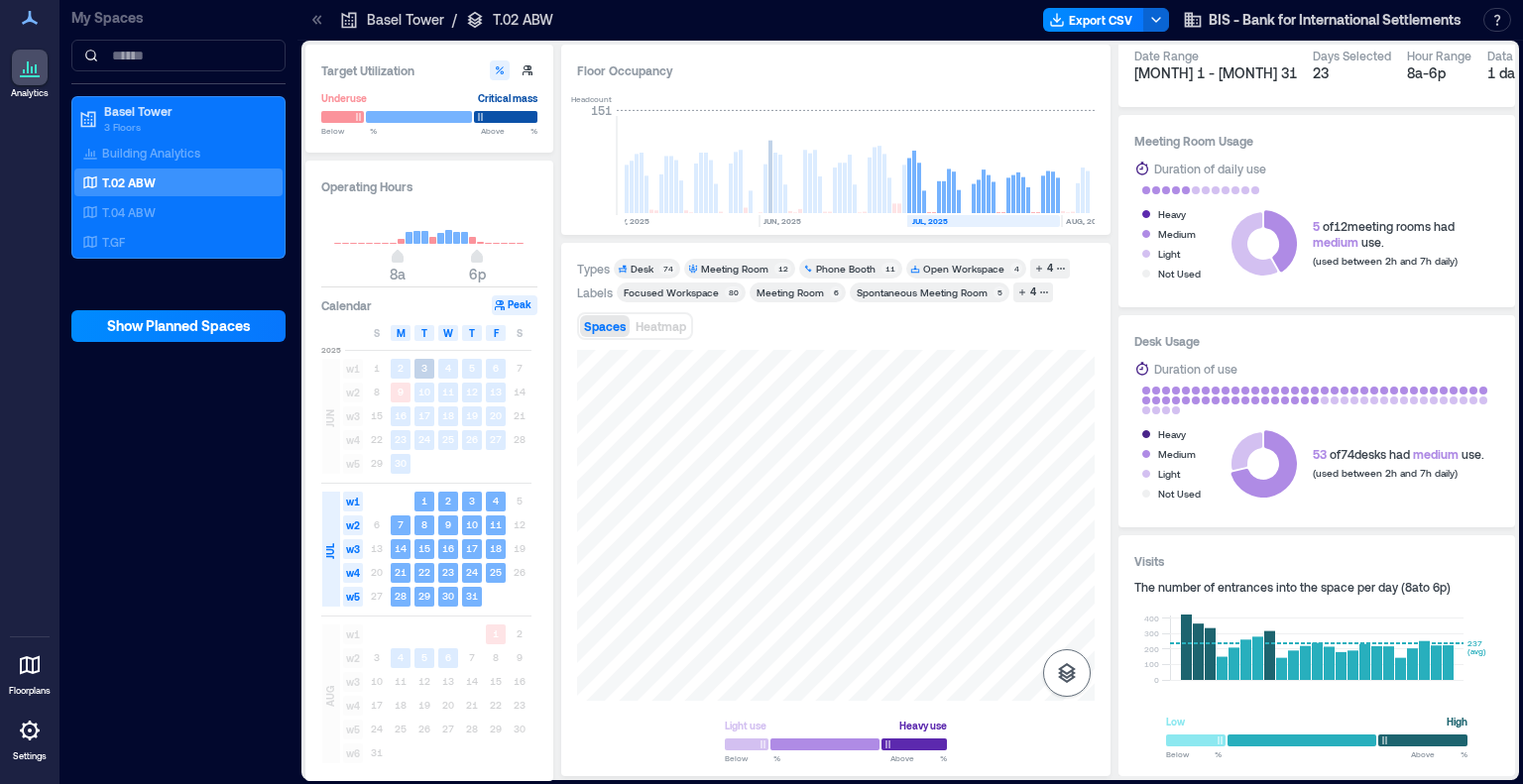 click 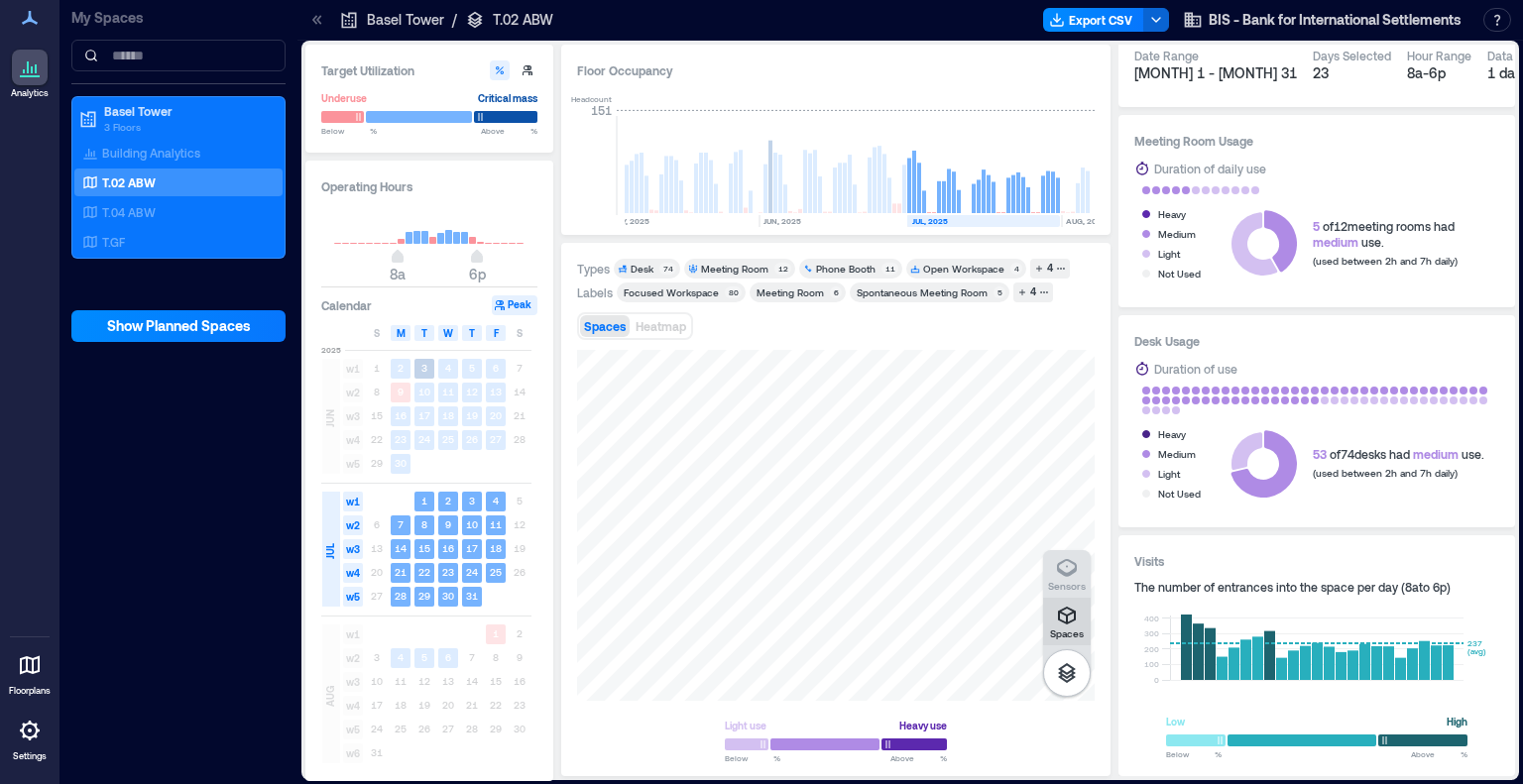 click 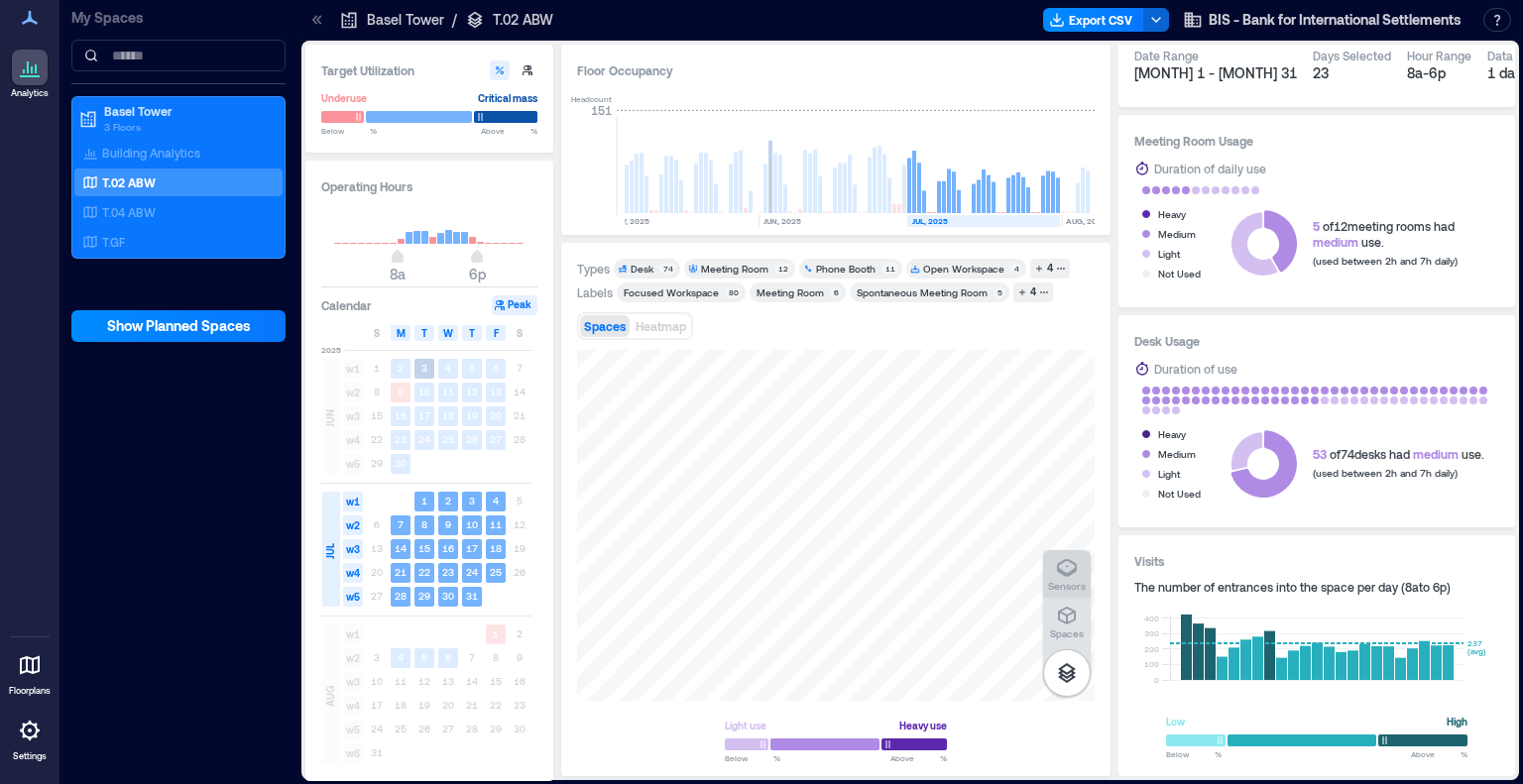 click 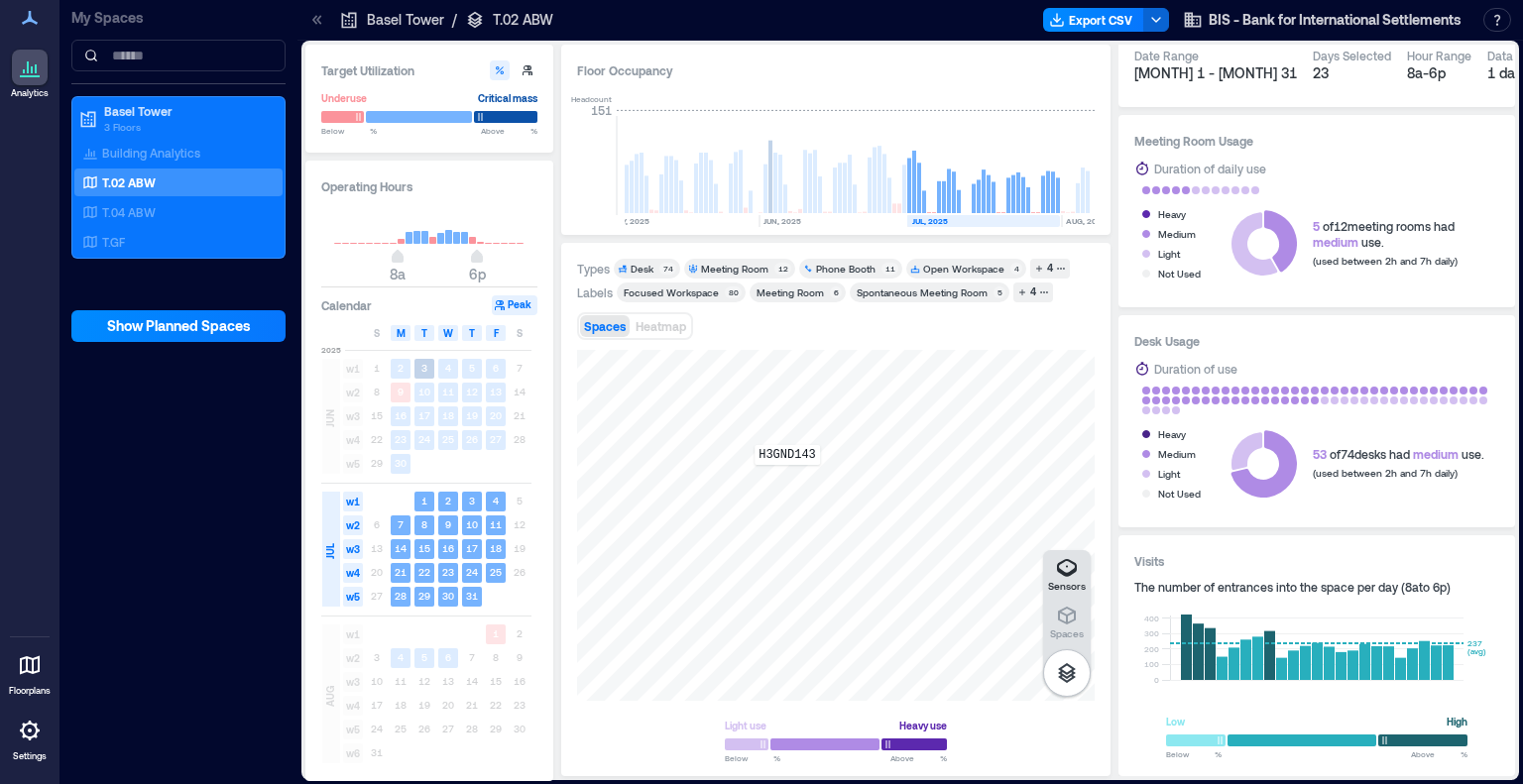 click on "H3GND143" at bounding box center (836, 525) 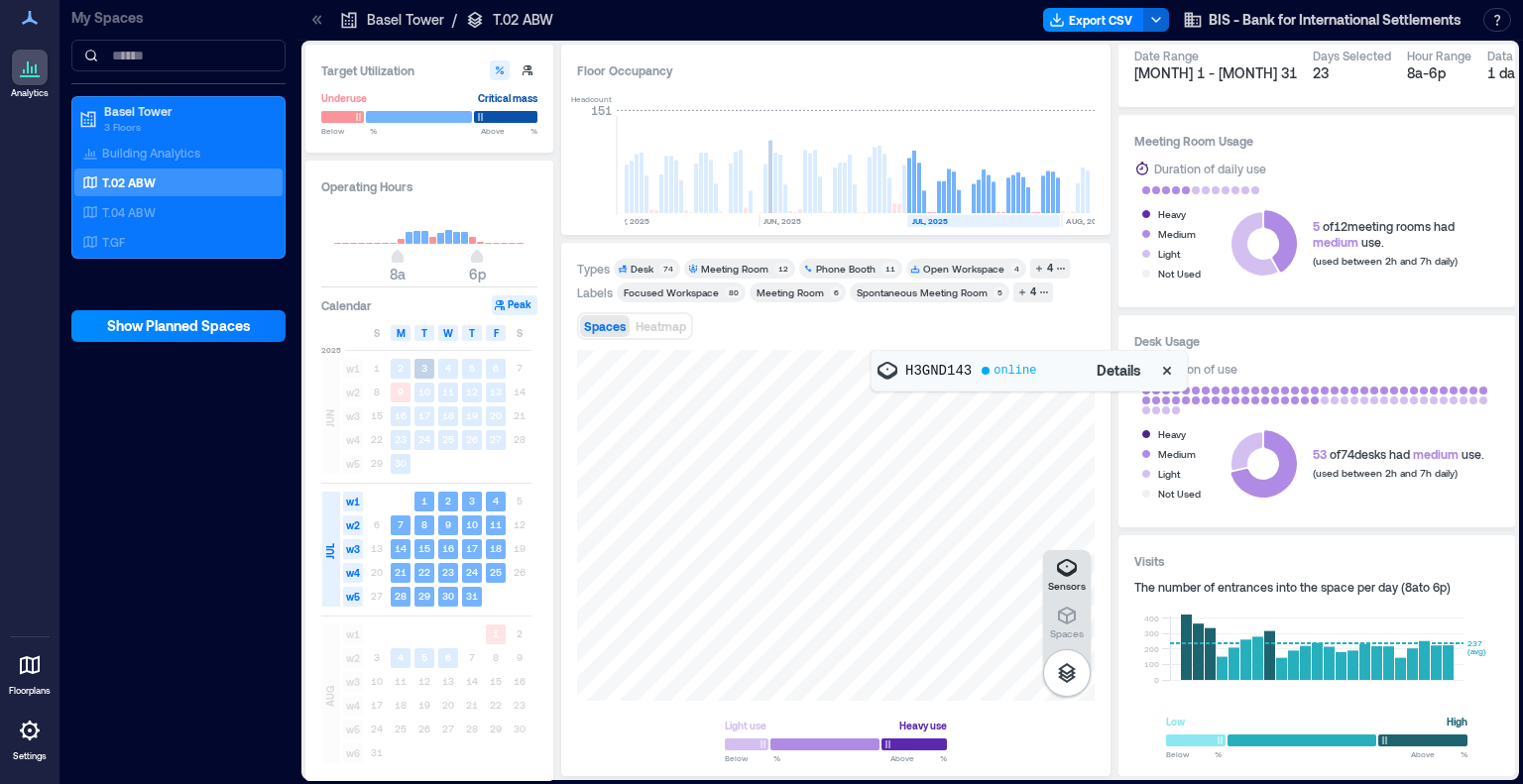 click on "Details" at bounding box center (1118, 371) 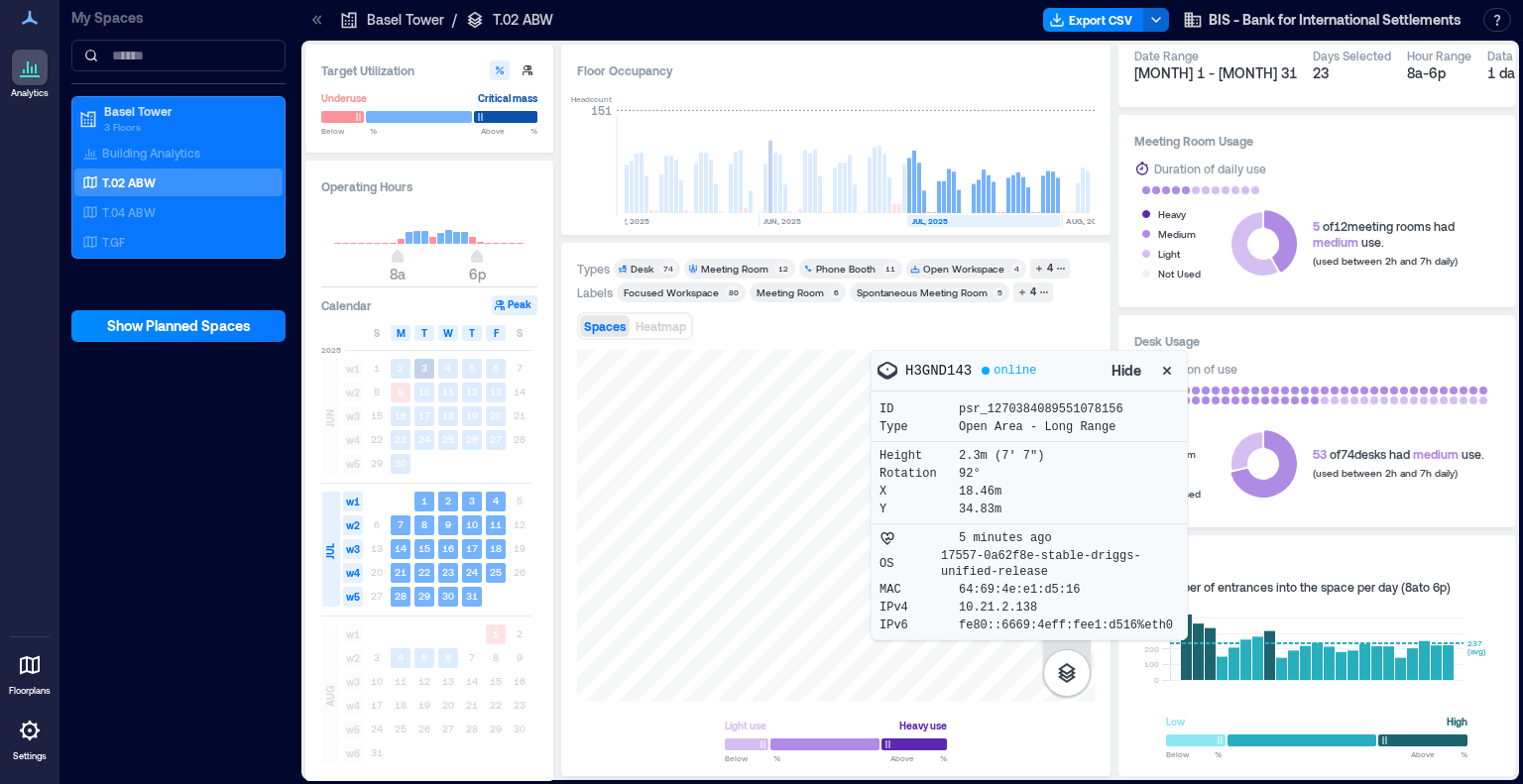 click 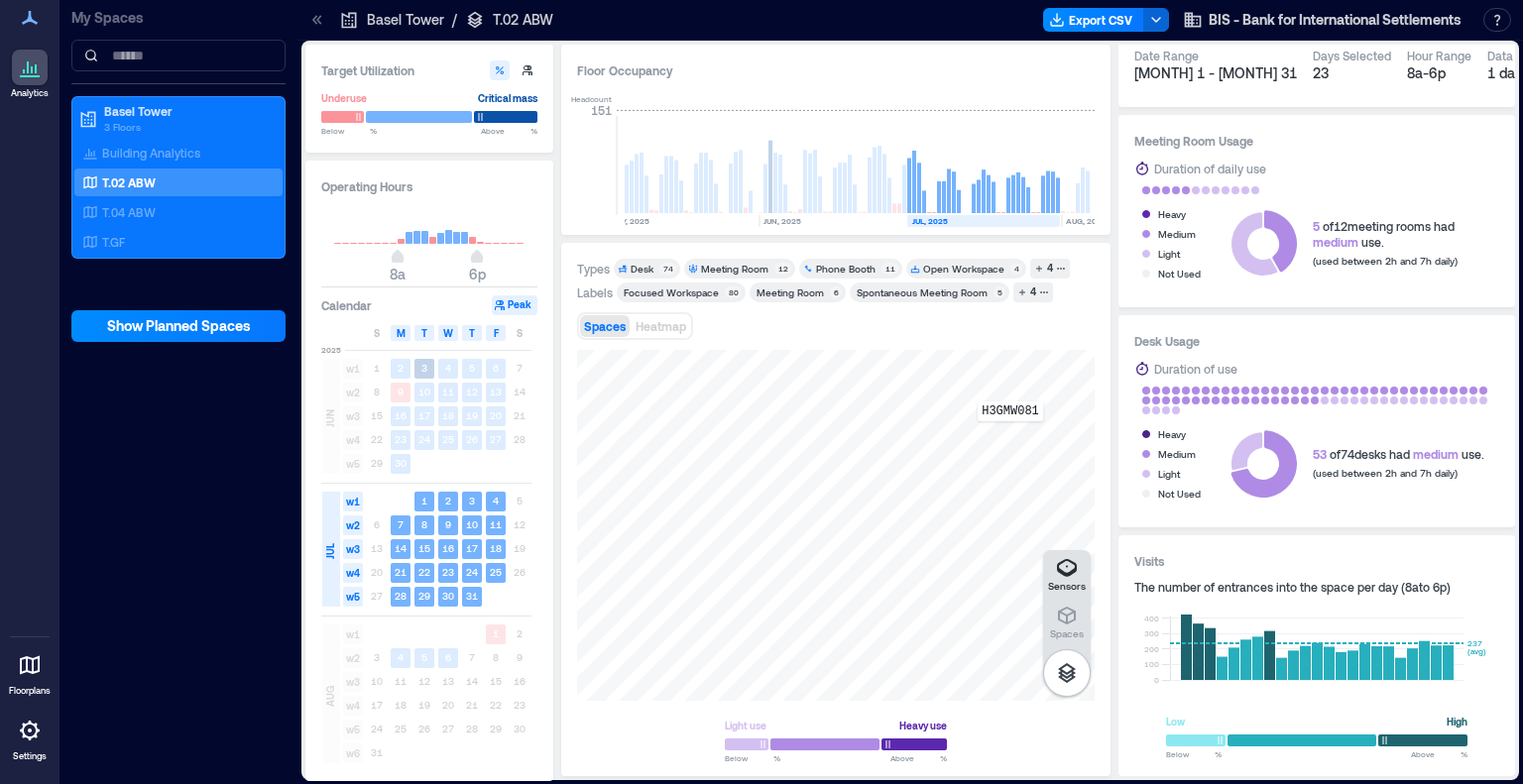 click on "H3GMW081" at bounding box center [836, 525] 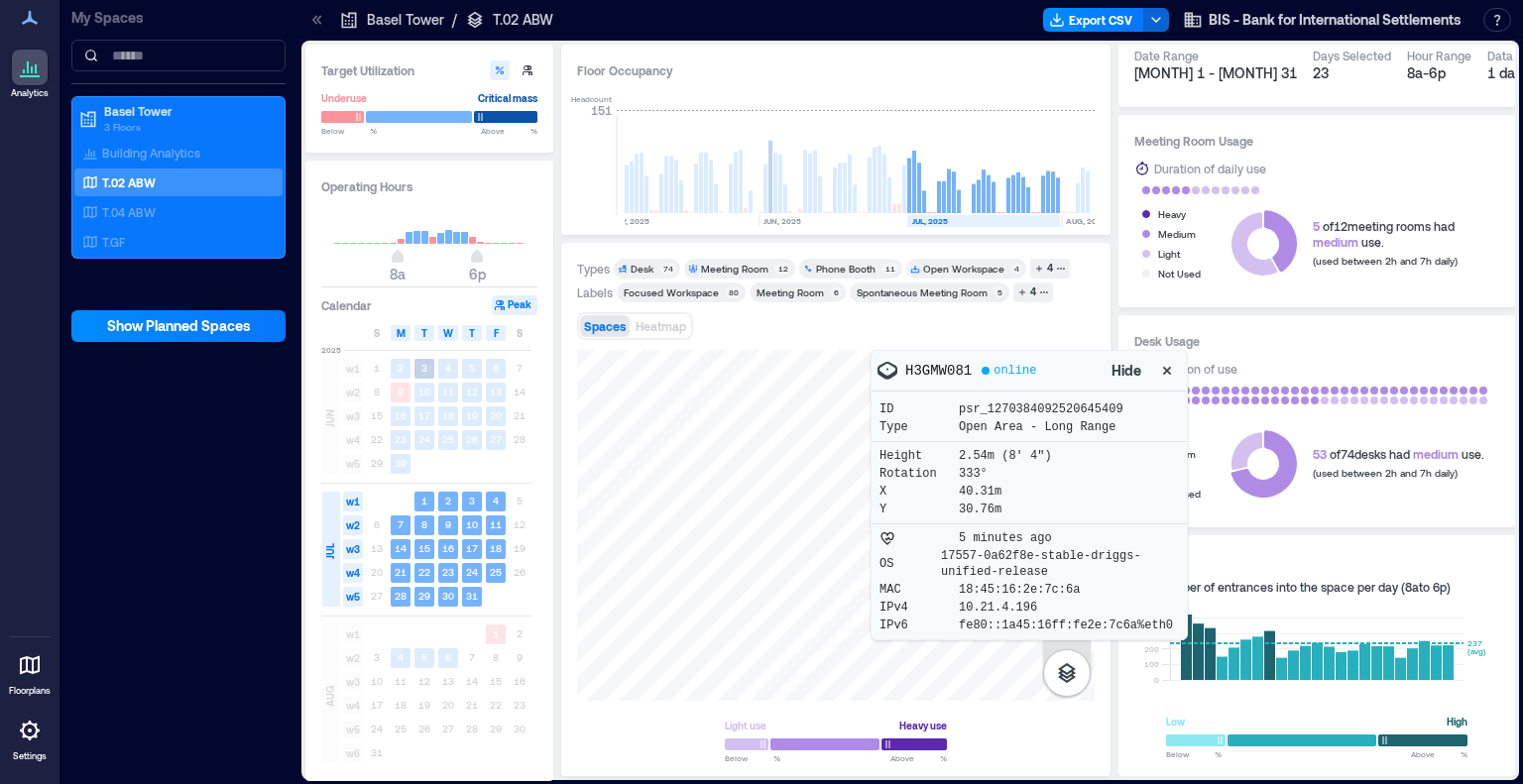 click 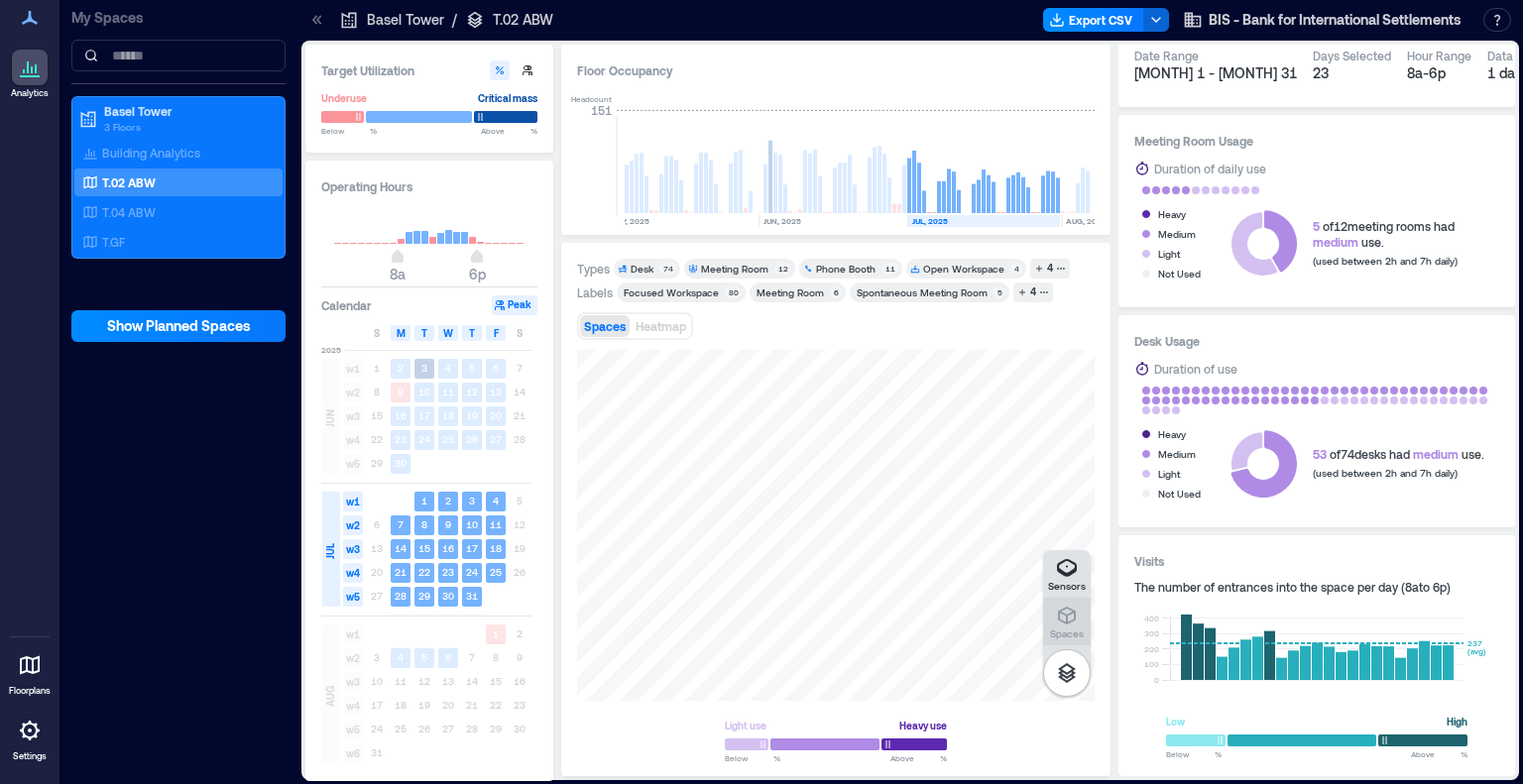 click 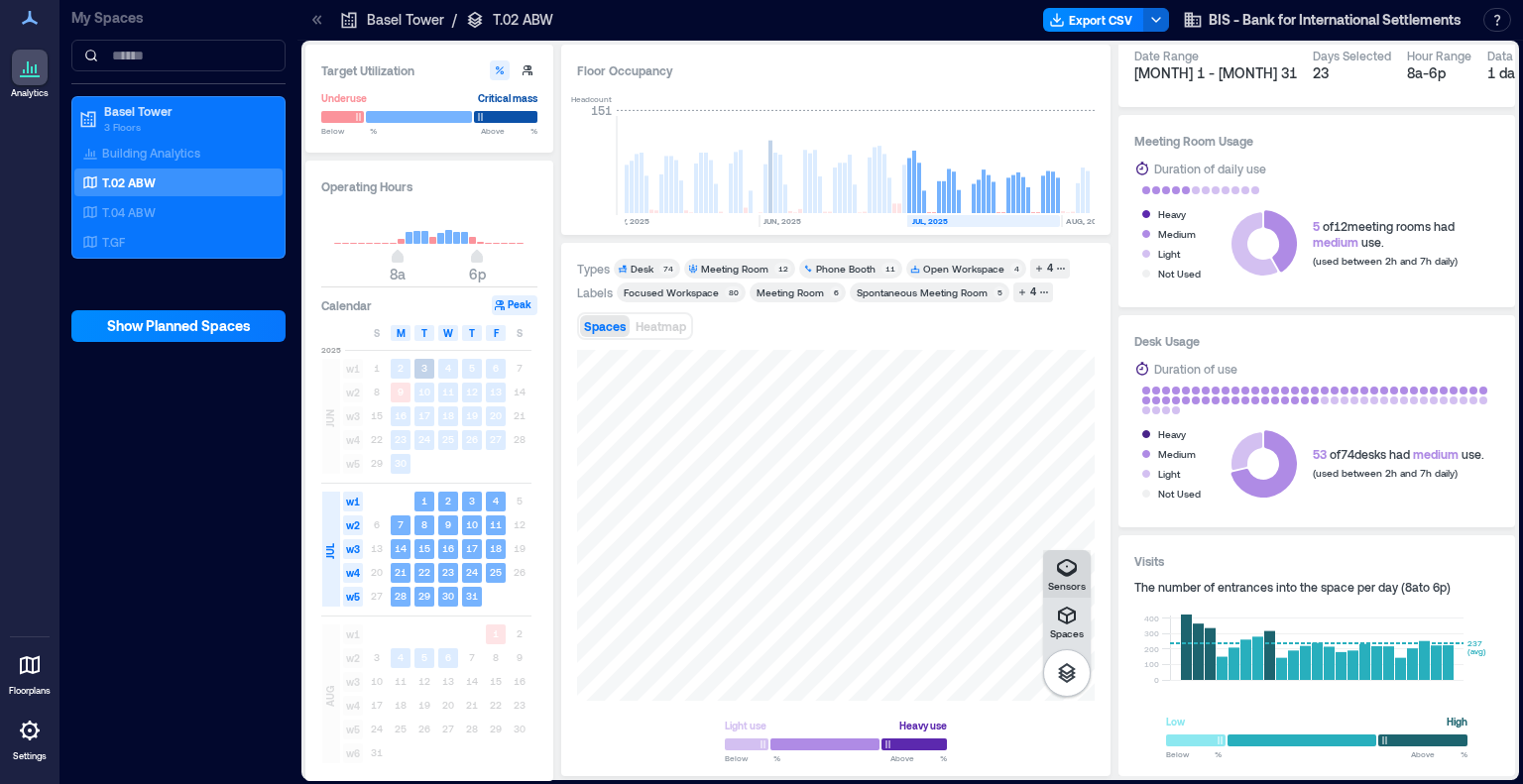 click 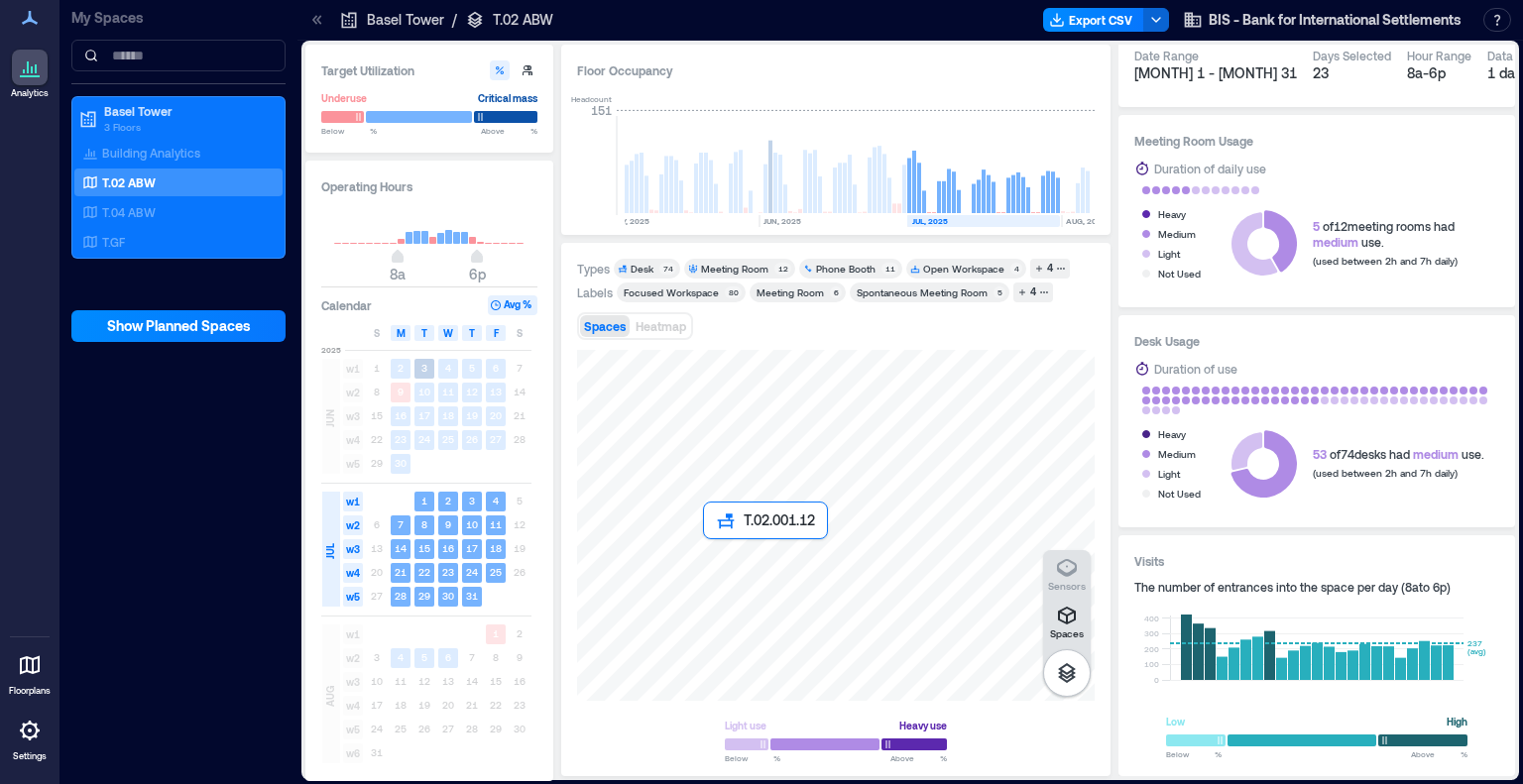 click at bounding box center [836, 525] 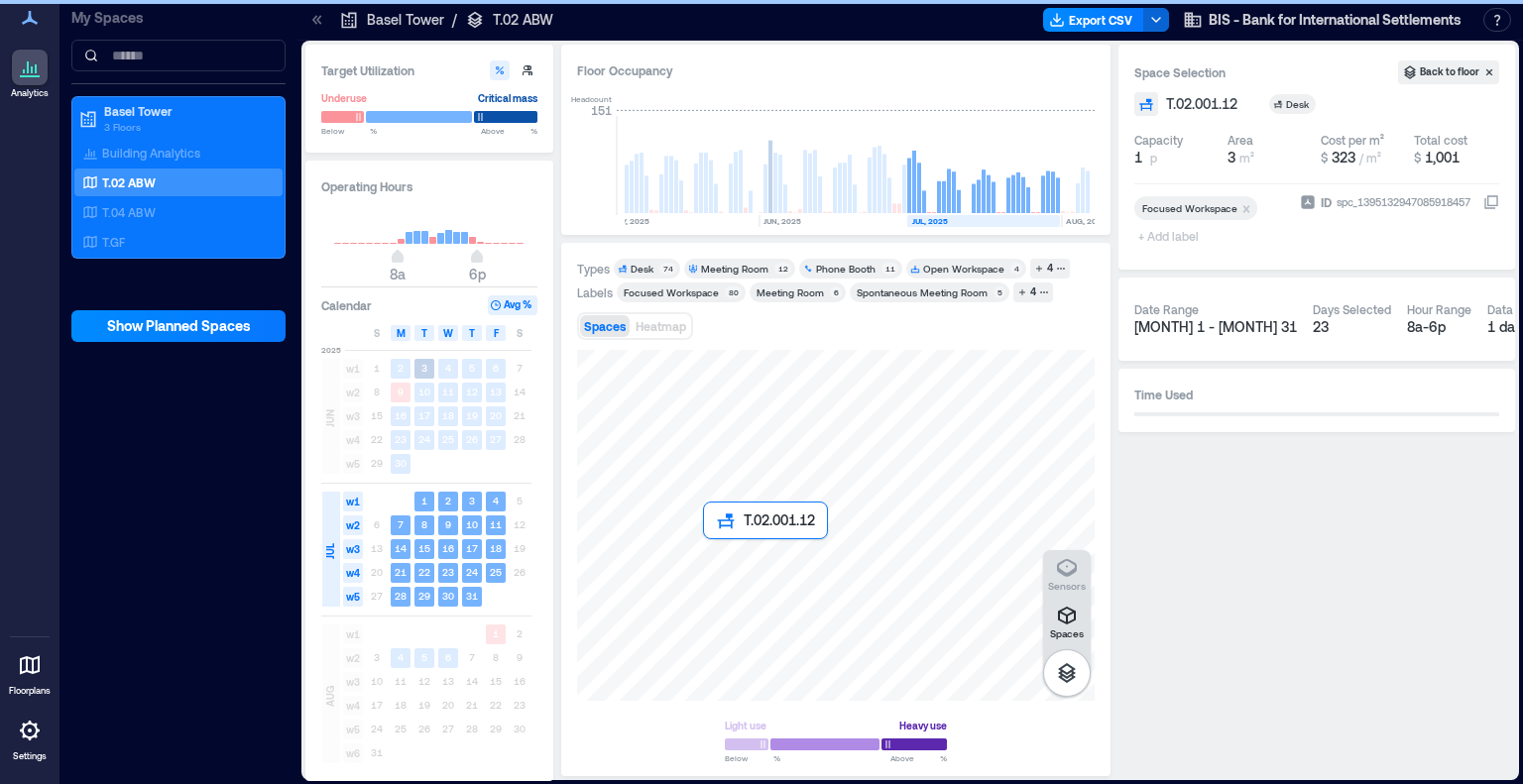 scroll, scrollTop: 0, scrollLeft: 0, axis: both 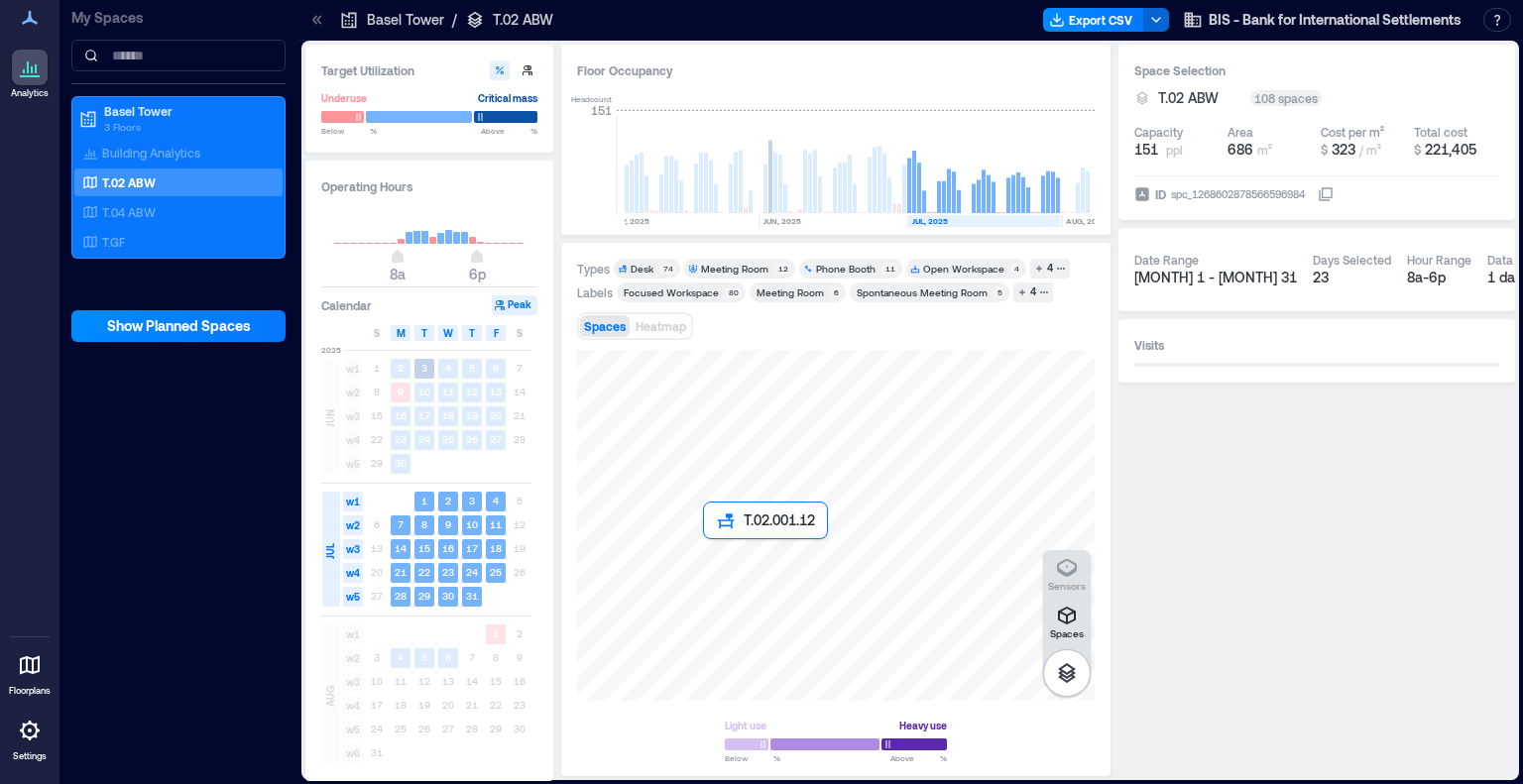 click at bounding box center (836, 525) 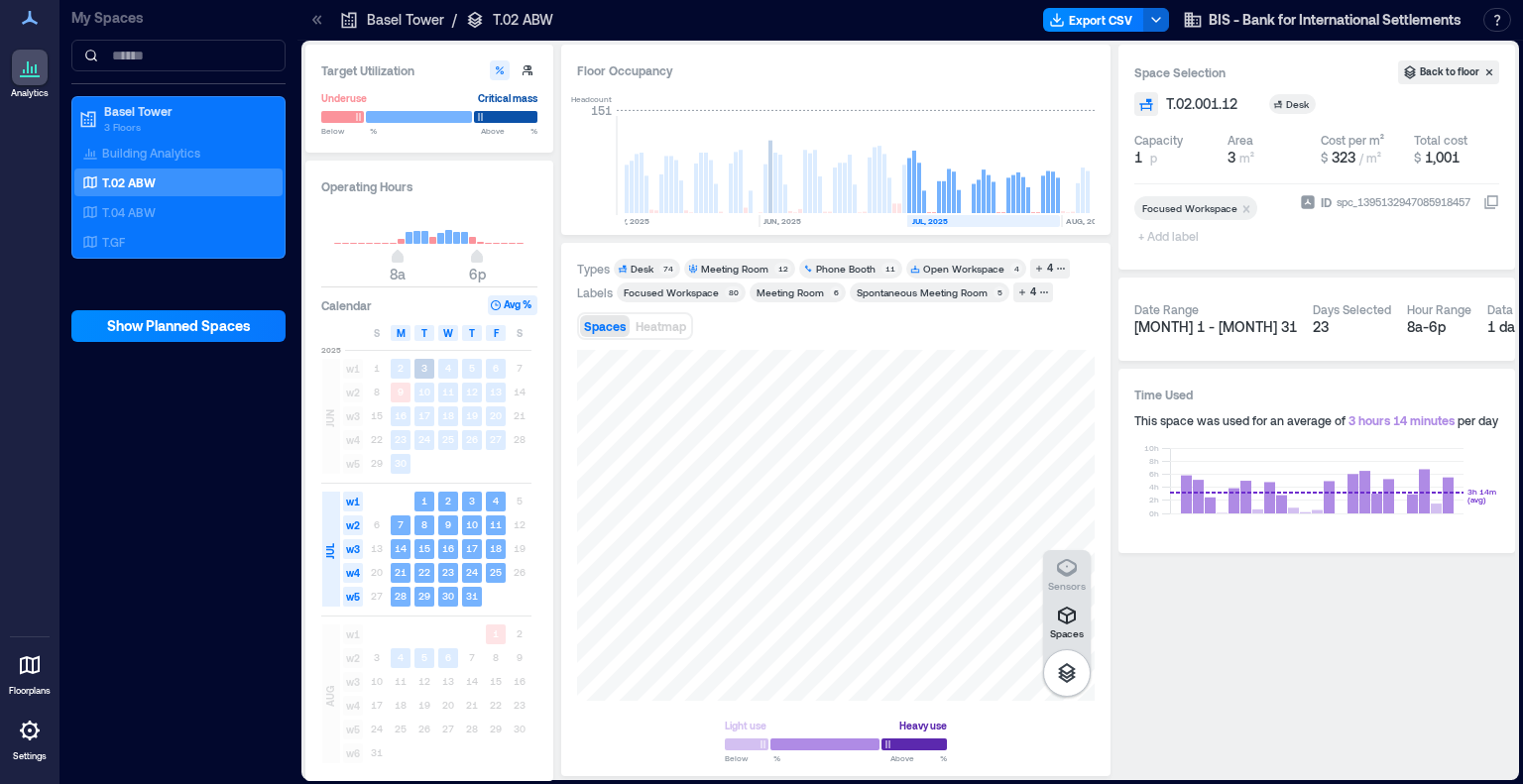 click on "Spaces" at bounding box center (605, 326) 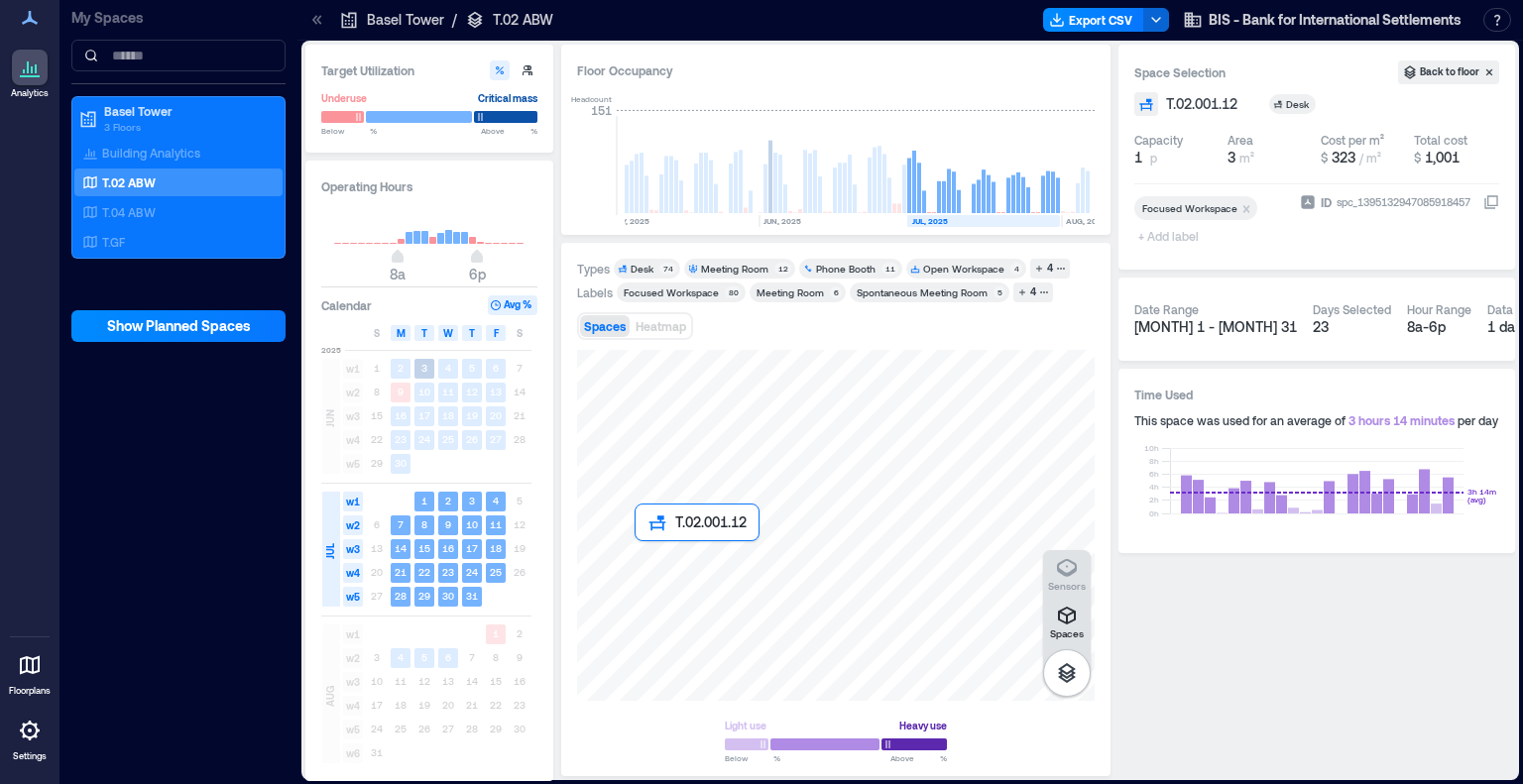 click at bounding box center (836, 525) 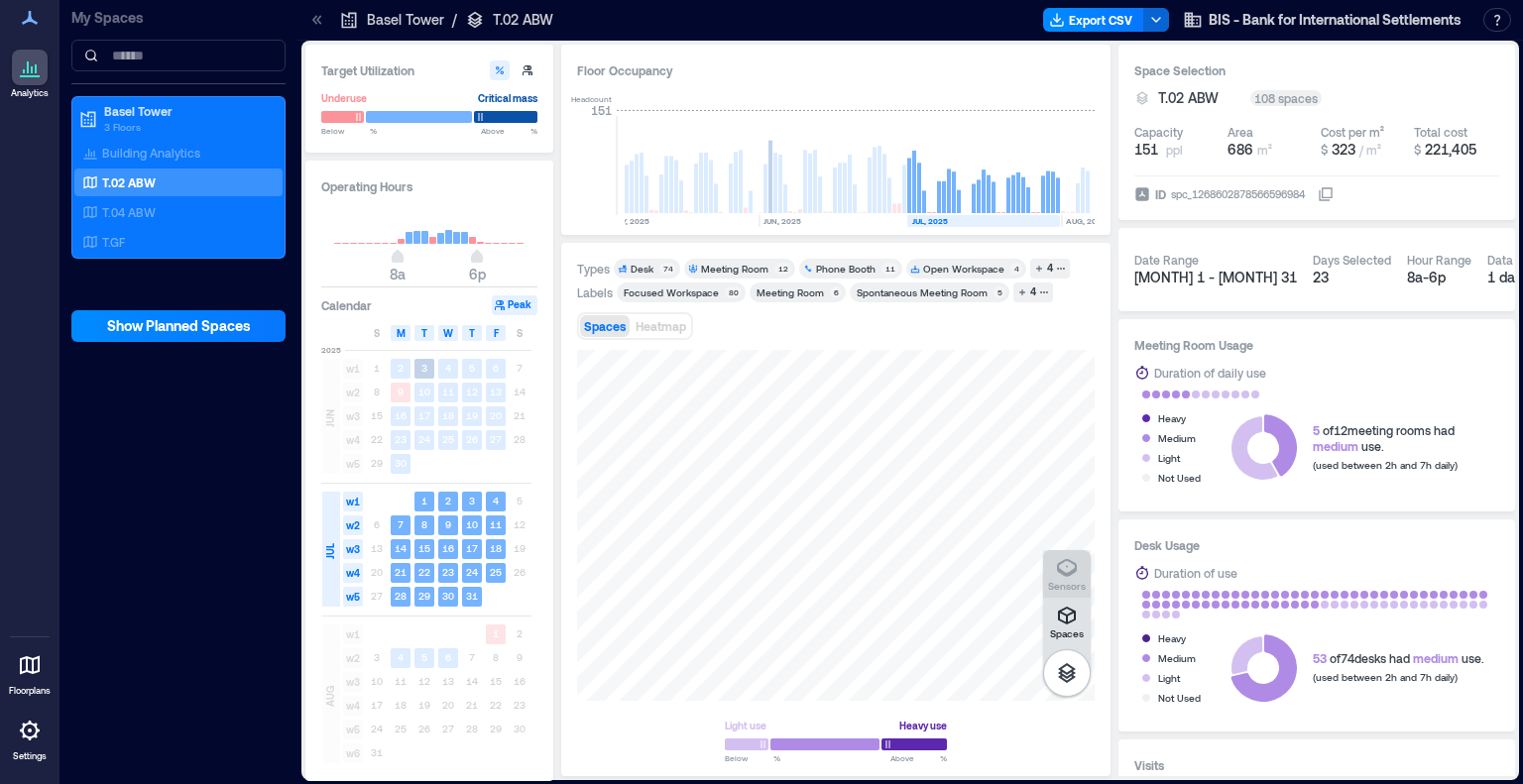 click 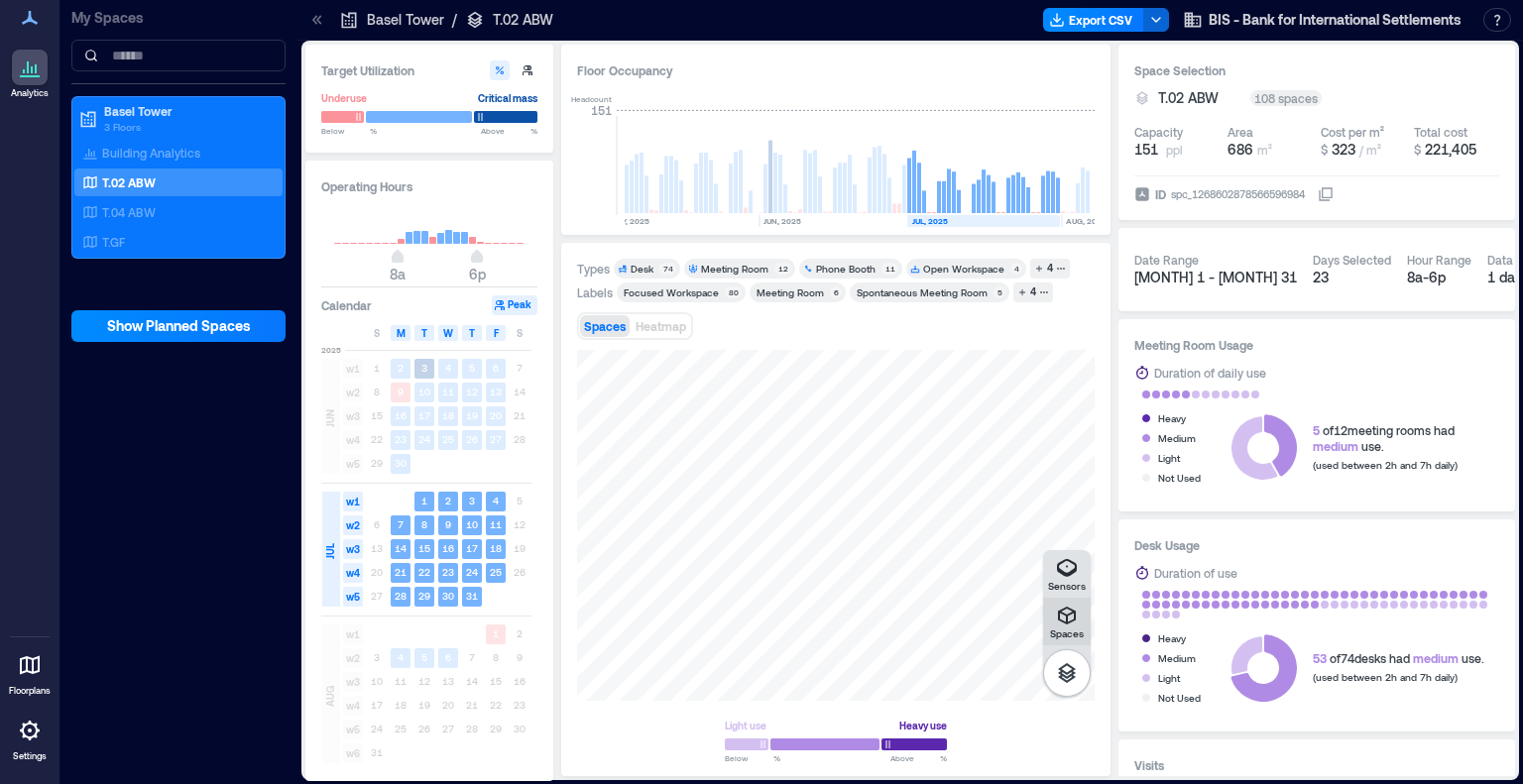 click 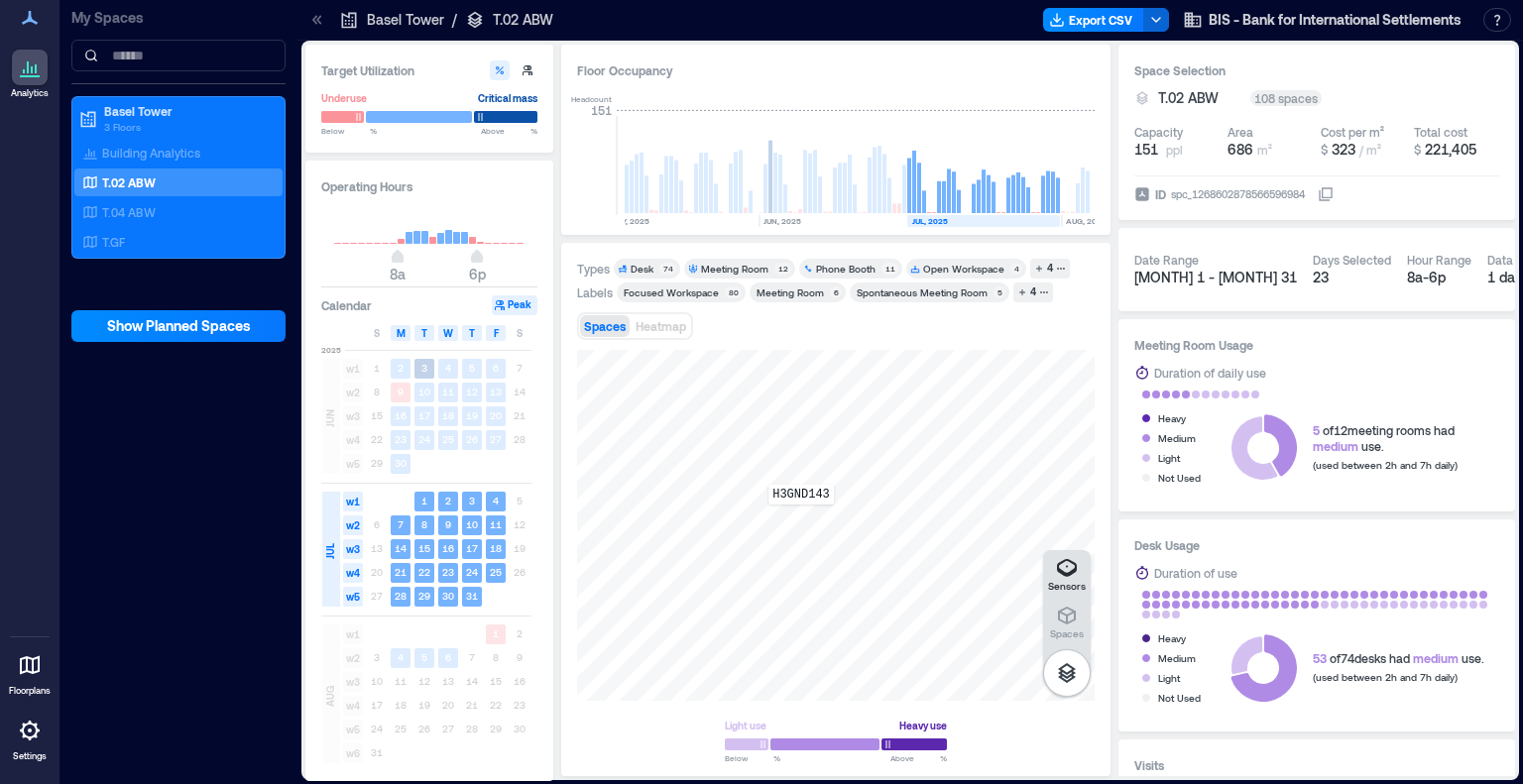 click on "H3GND143" at bounding box center [836, 525] 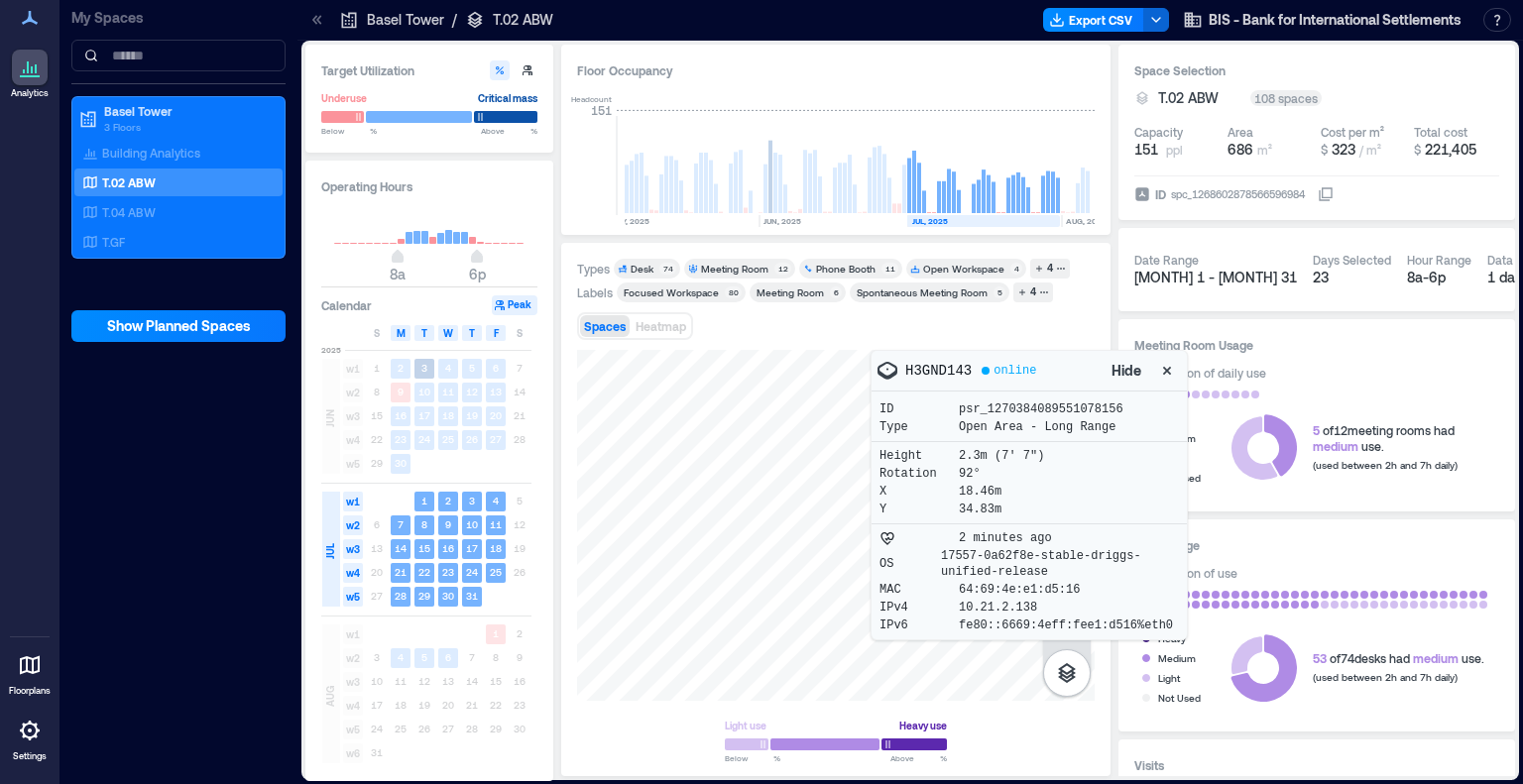 click at bounding box center (836, 525) 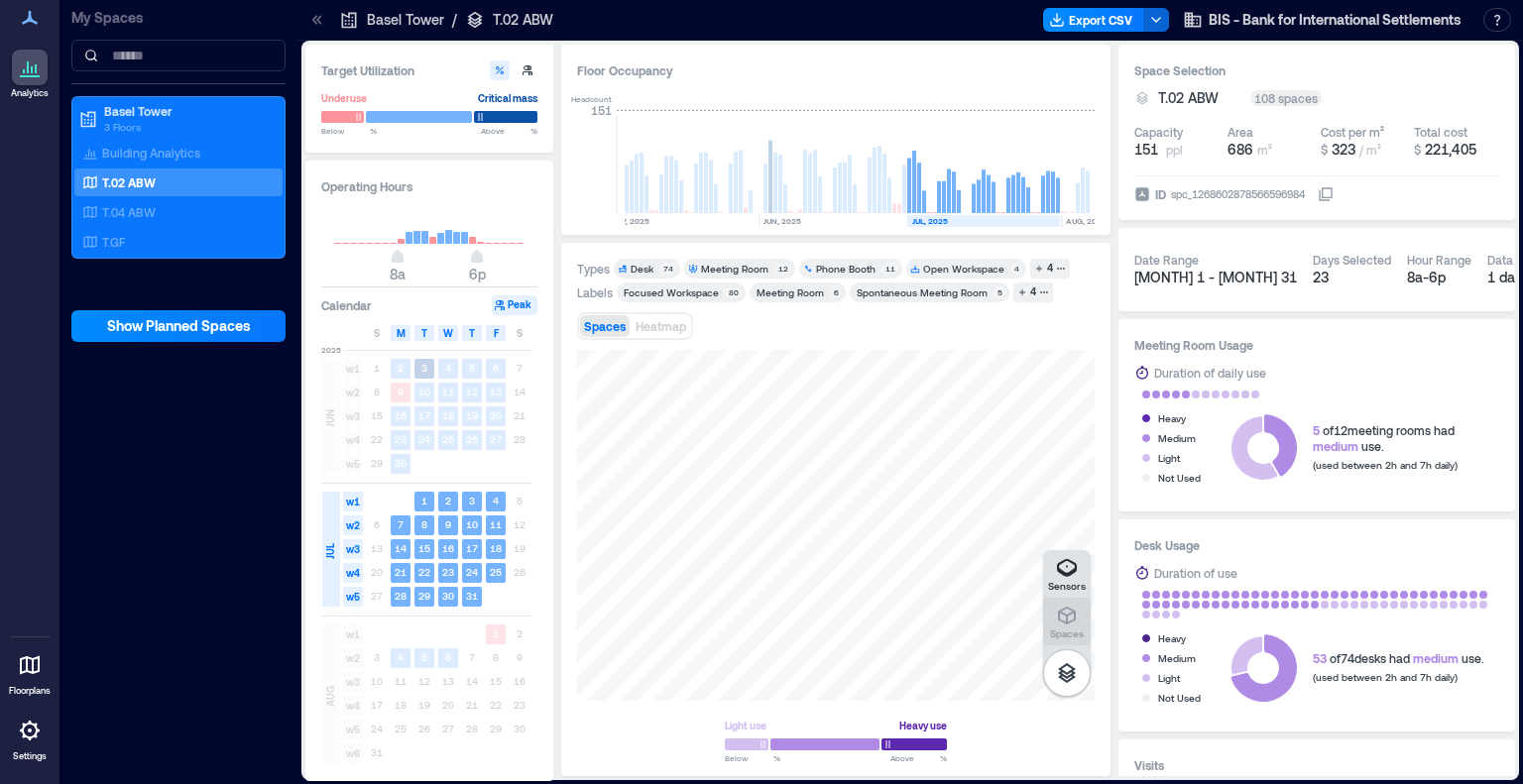 click 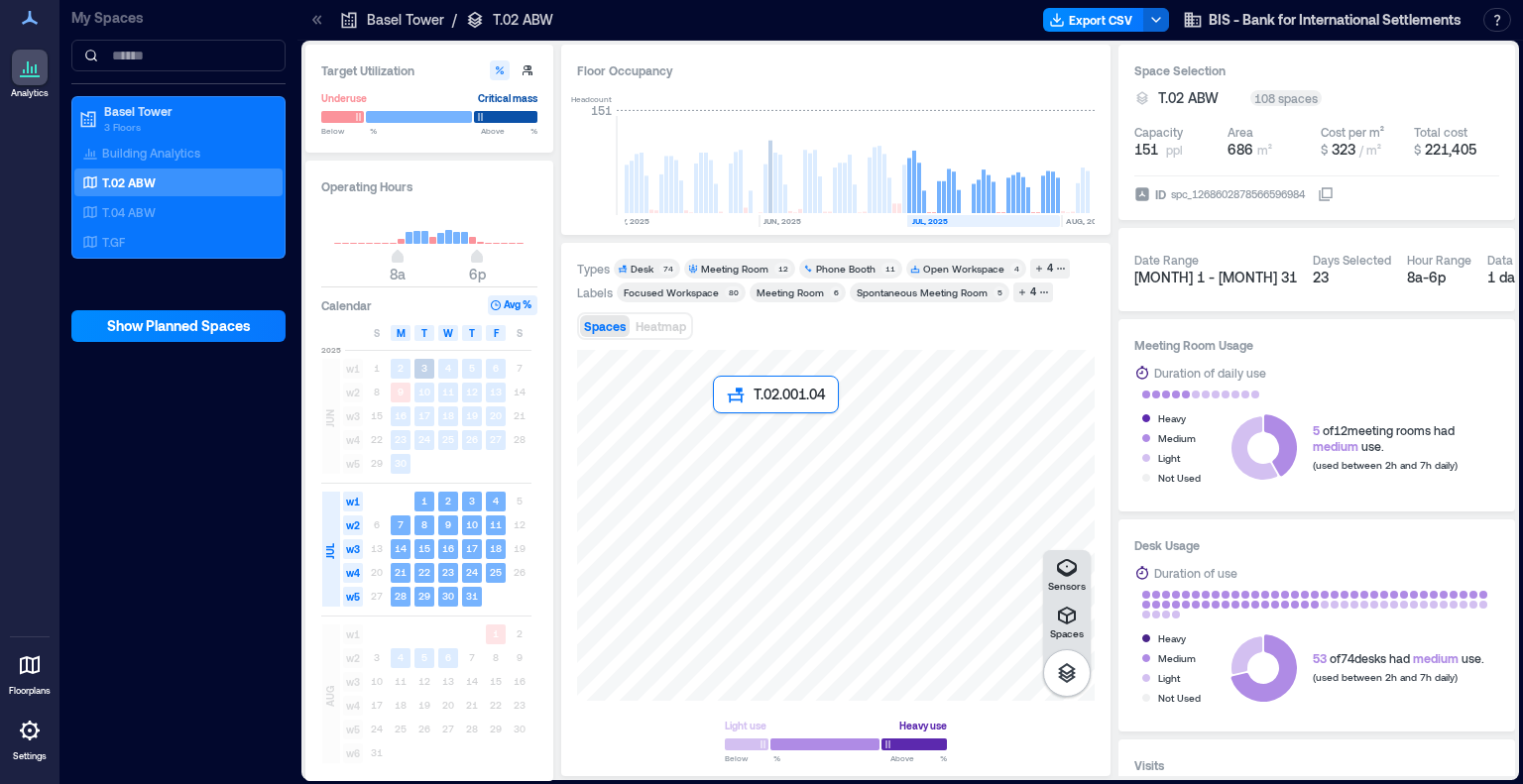 click at bounding box center (836, 525) 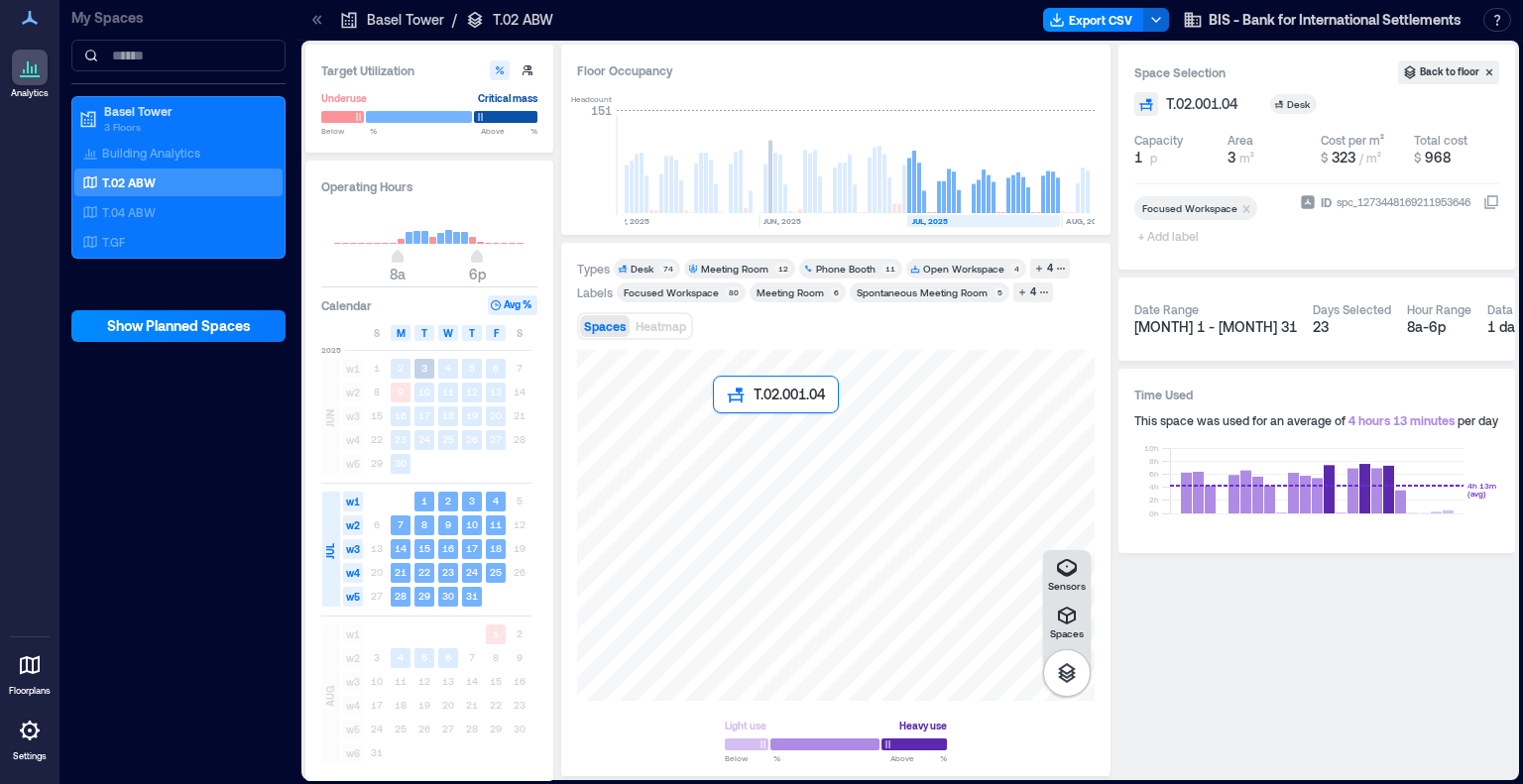 drag, startPoint x: 750, startPoint y: 449, endPoint x: 734, endPoint y: 435, distance: 21.260292 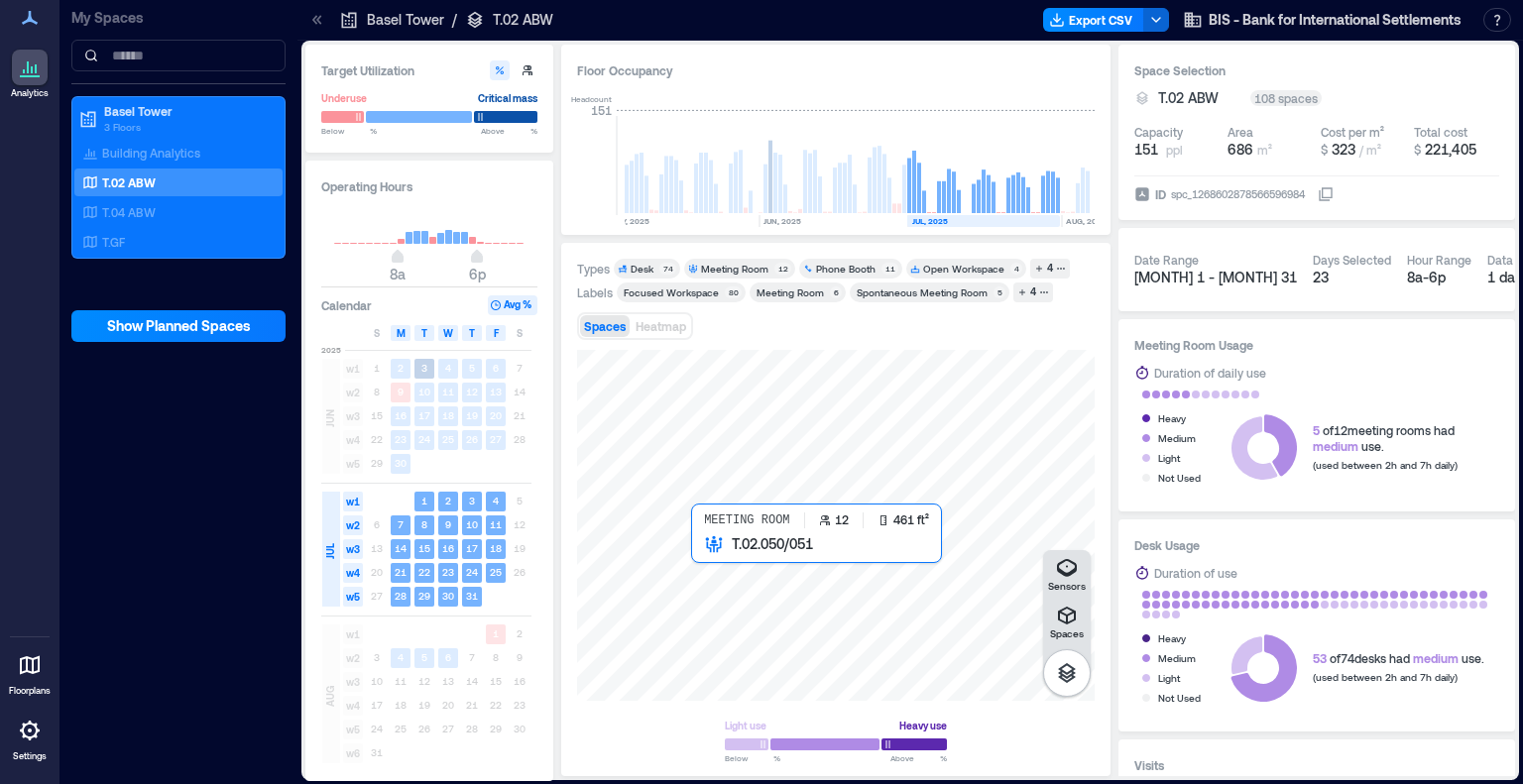 click at bounding box center [836, 525] 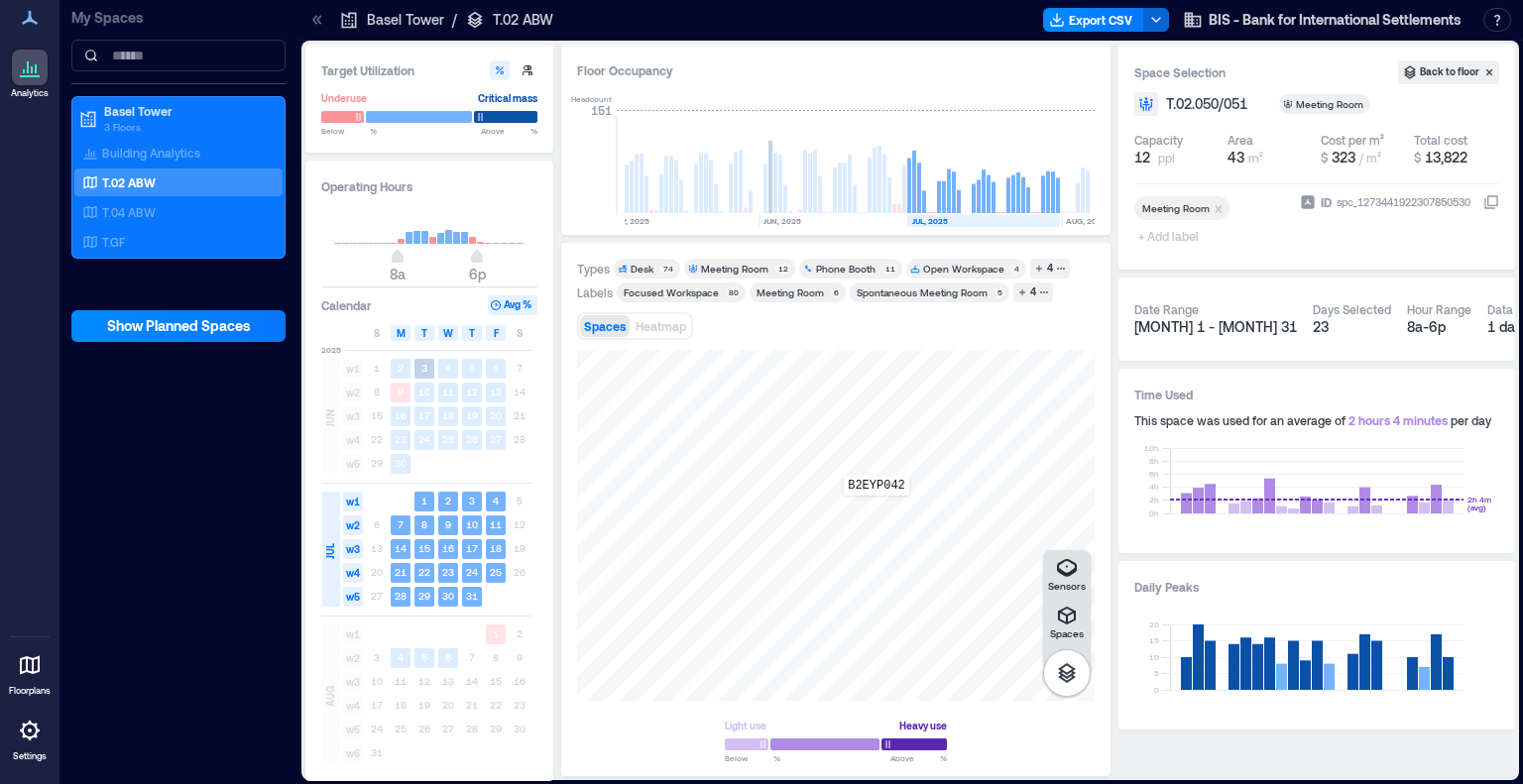 click on "B2EYP042" at bounding box center (836, 525) 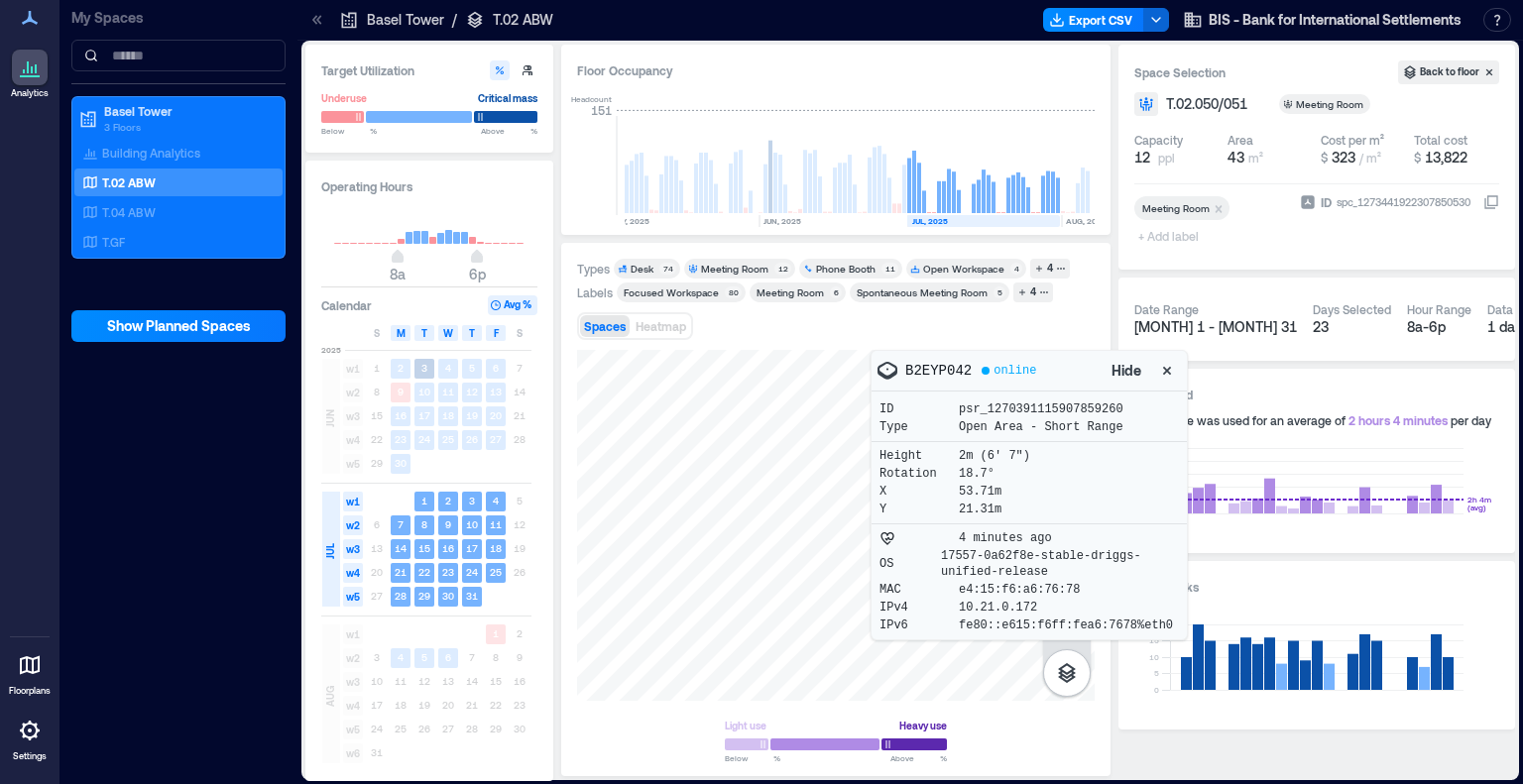 click on "Height 2m (6' 7") Rotation 18.7° X 53.71m Y 21.31m" at bounding box center [1029, 483] 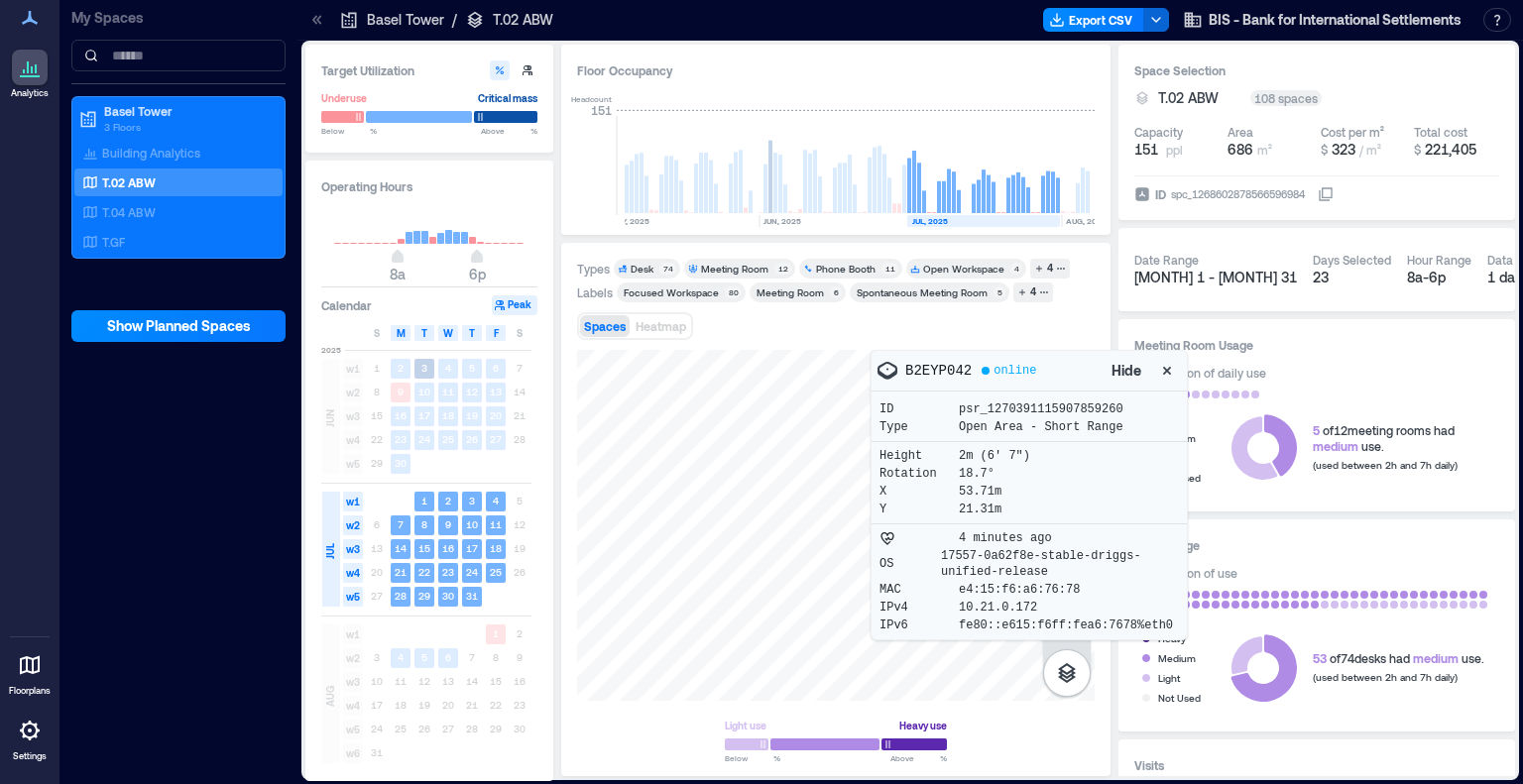 click 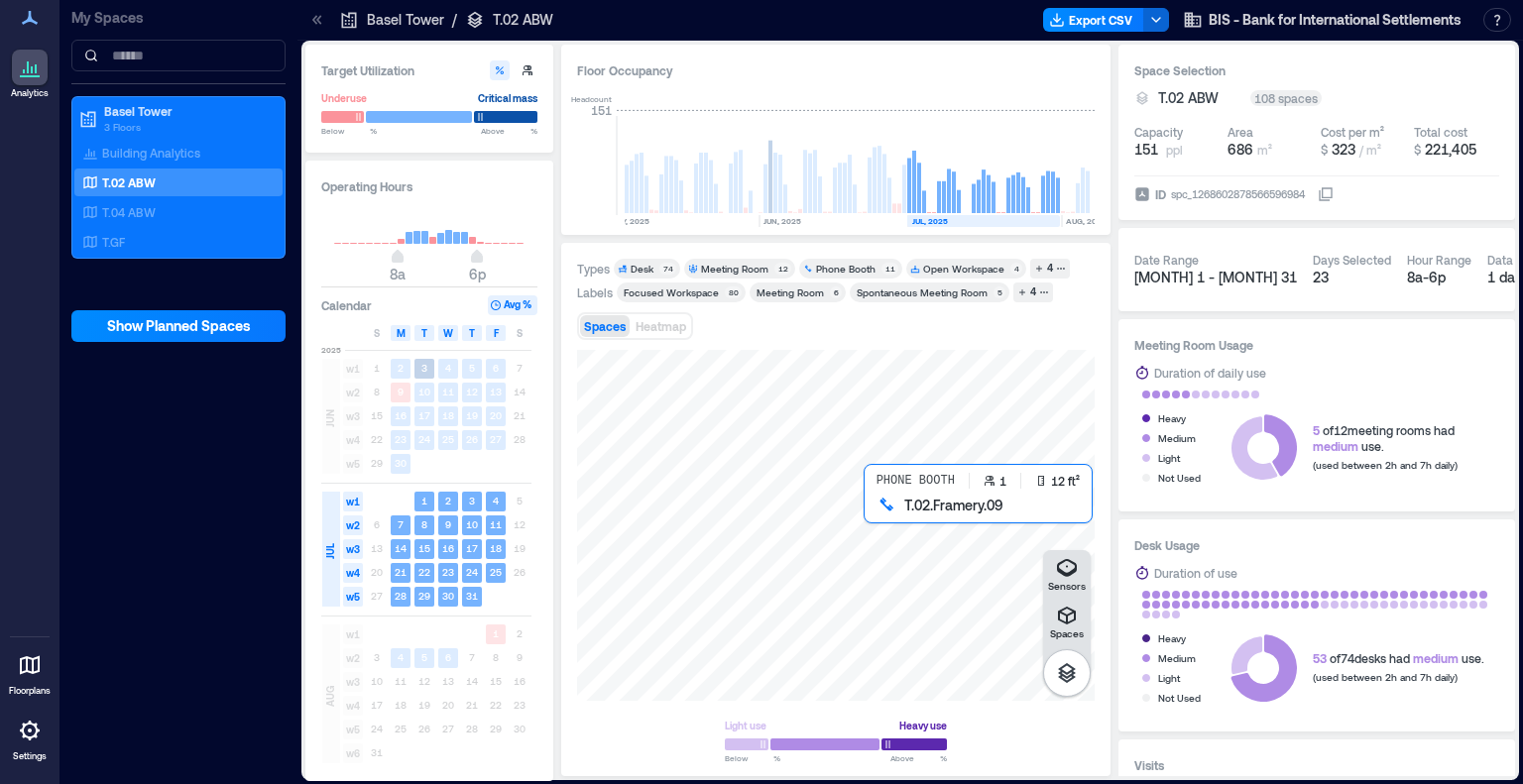 click at bounding box center (836, 525) 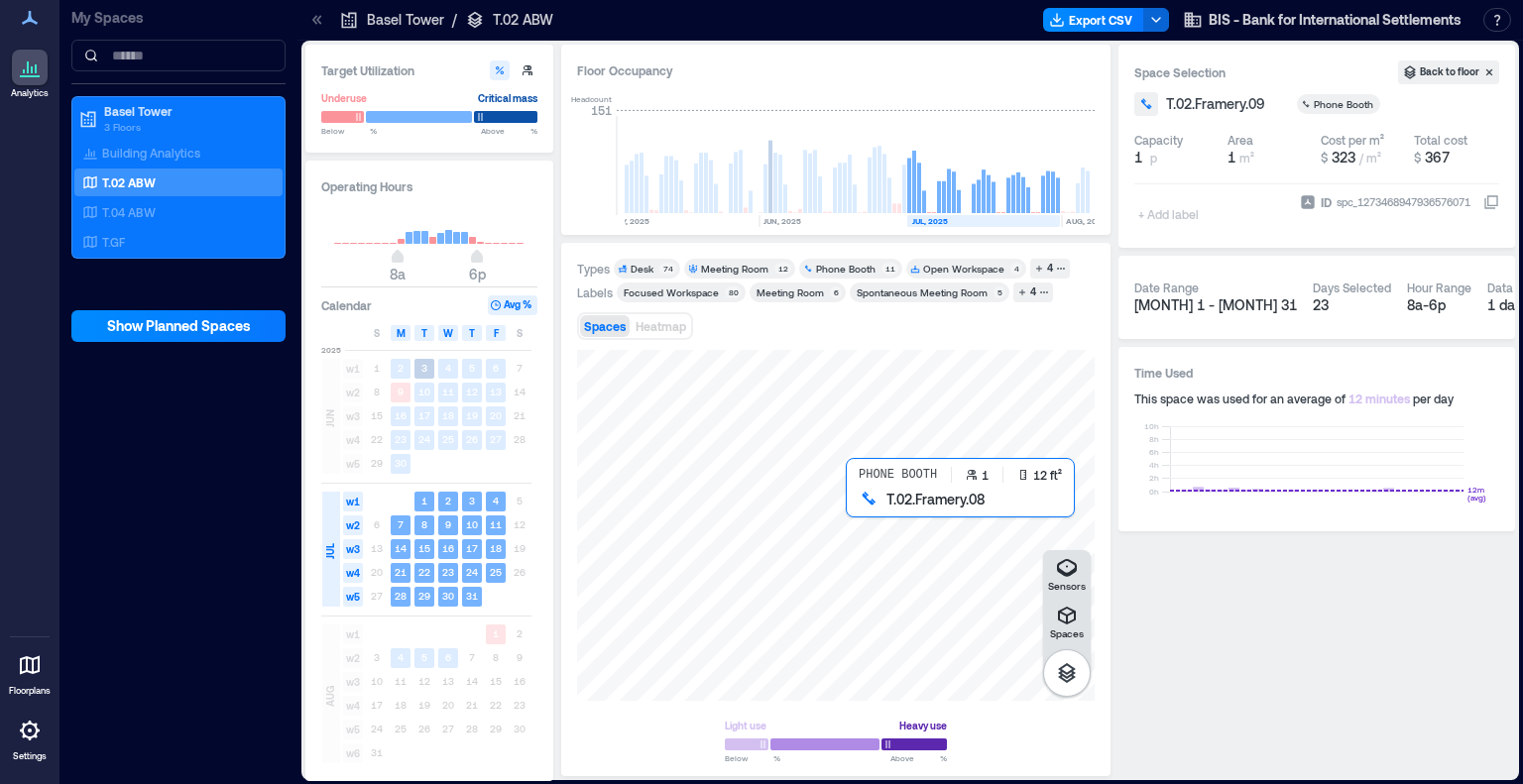 click at bounding box center [836, 525] 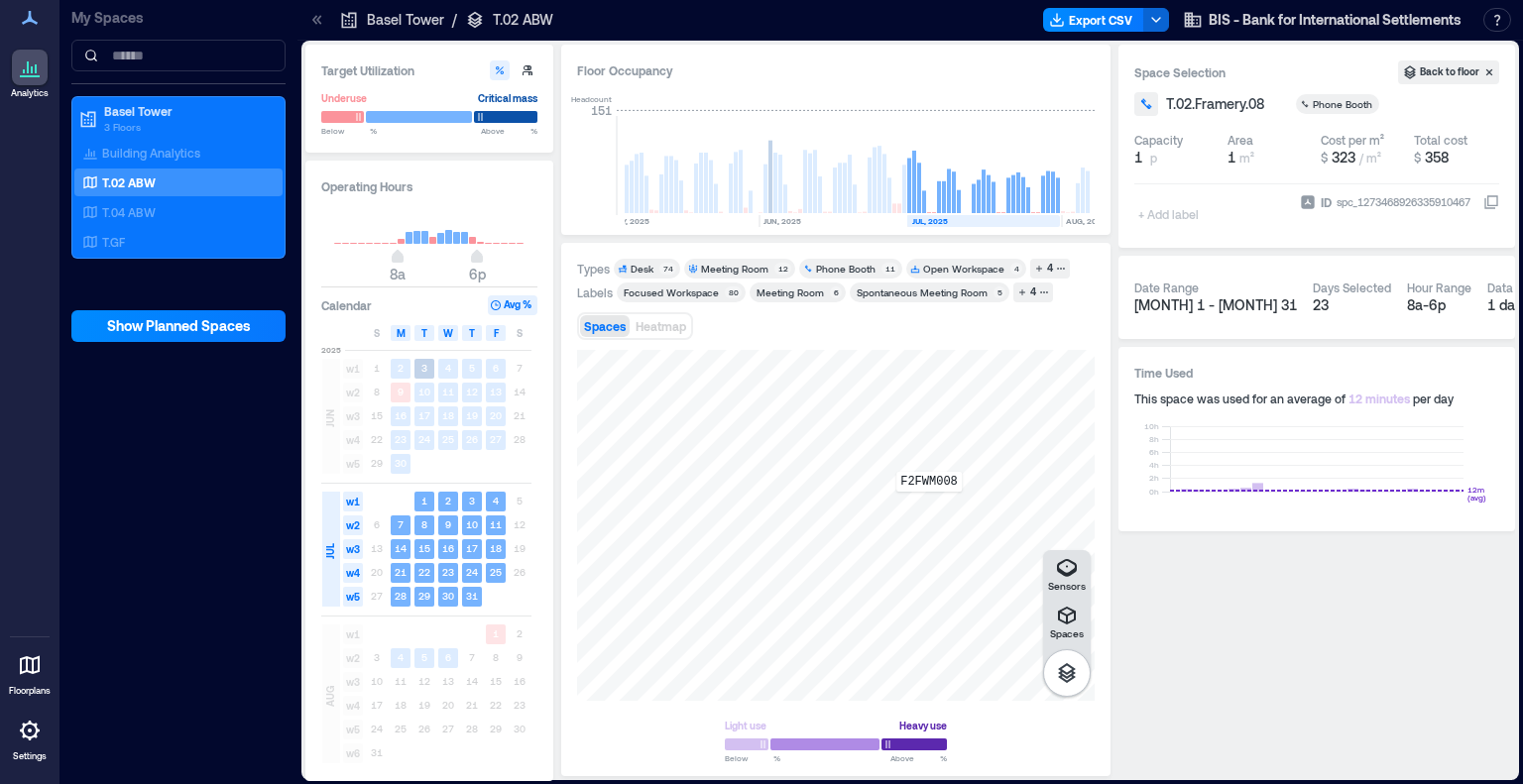 click on "F2FWM008" at bounding box center [836, 525] 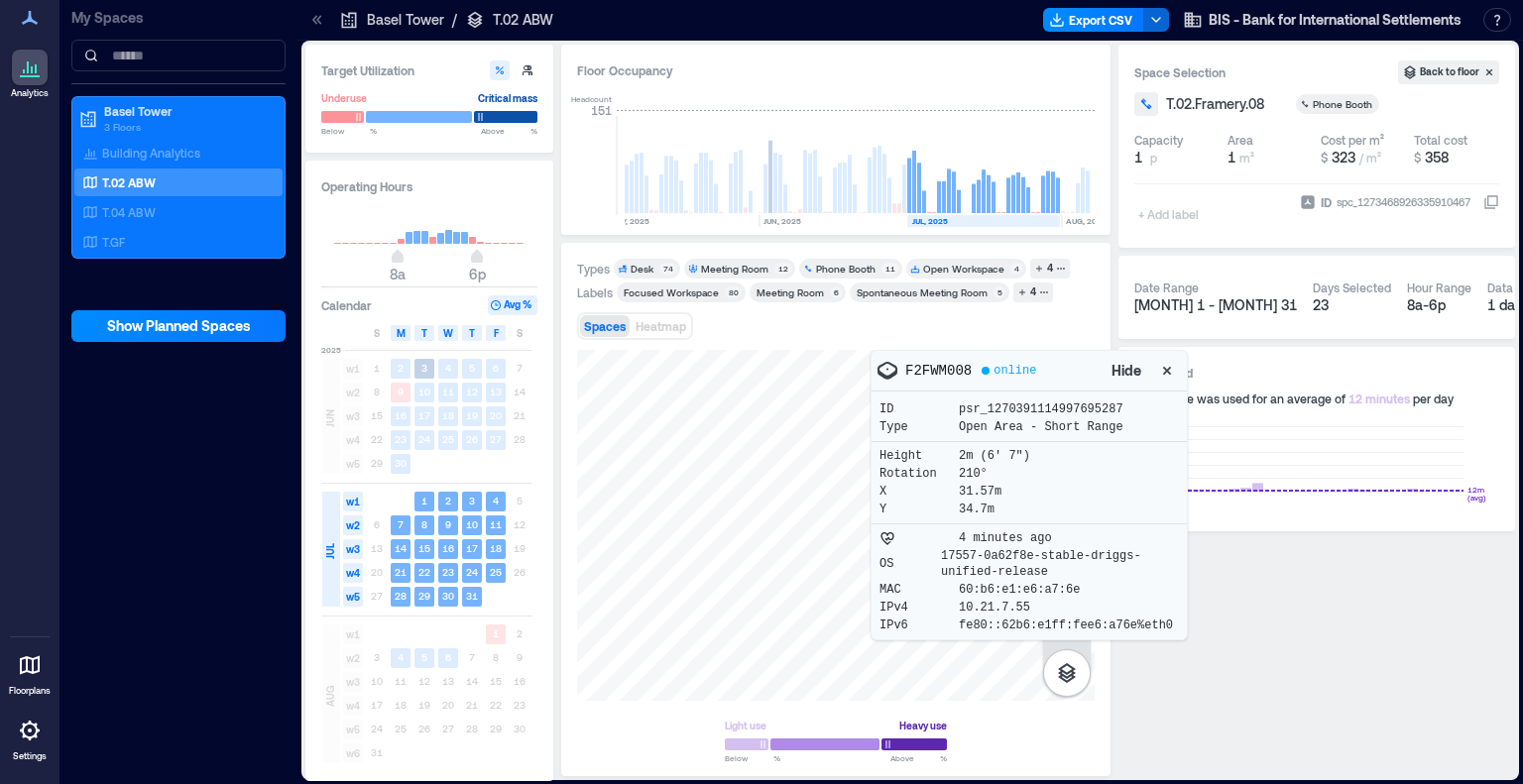 click on "Spaces Sensors F2FWM008 online Hide ID psr_1270391114997695287 Type Open Area - Short Range Height 2m (6' 7") Rotation 210° X 31.57m Y 34.7m 4 minutes ago OS 17557-0a62f8e-stable-driggs-unified-release MAC 60:b6:e1:e6:a7:6e IPv4 [IP_ADDRESS] IPv6 fe80::62b6:e1ff:fee6:a76e%eth0 Light use Heavy use Below   ** % Above   ** %" at bounding box center (836, 555) 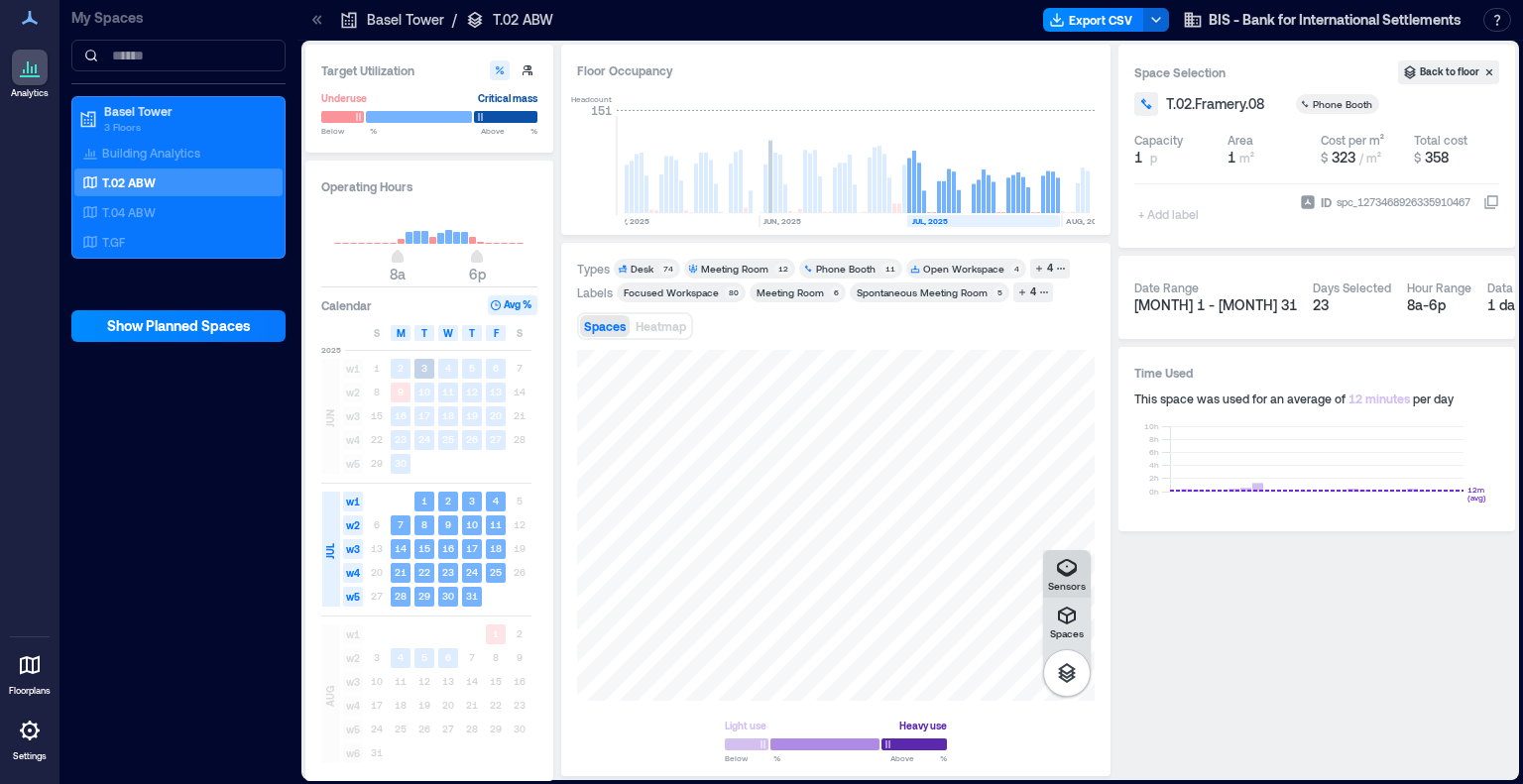 click 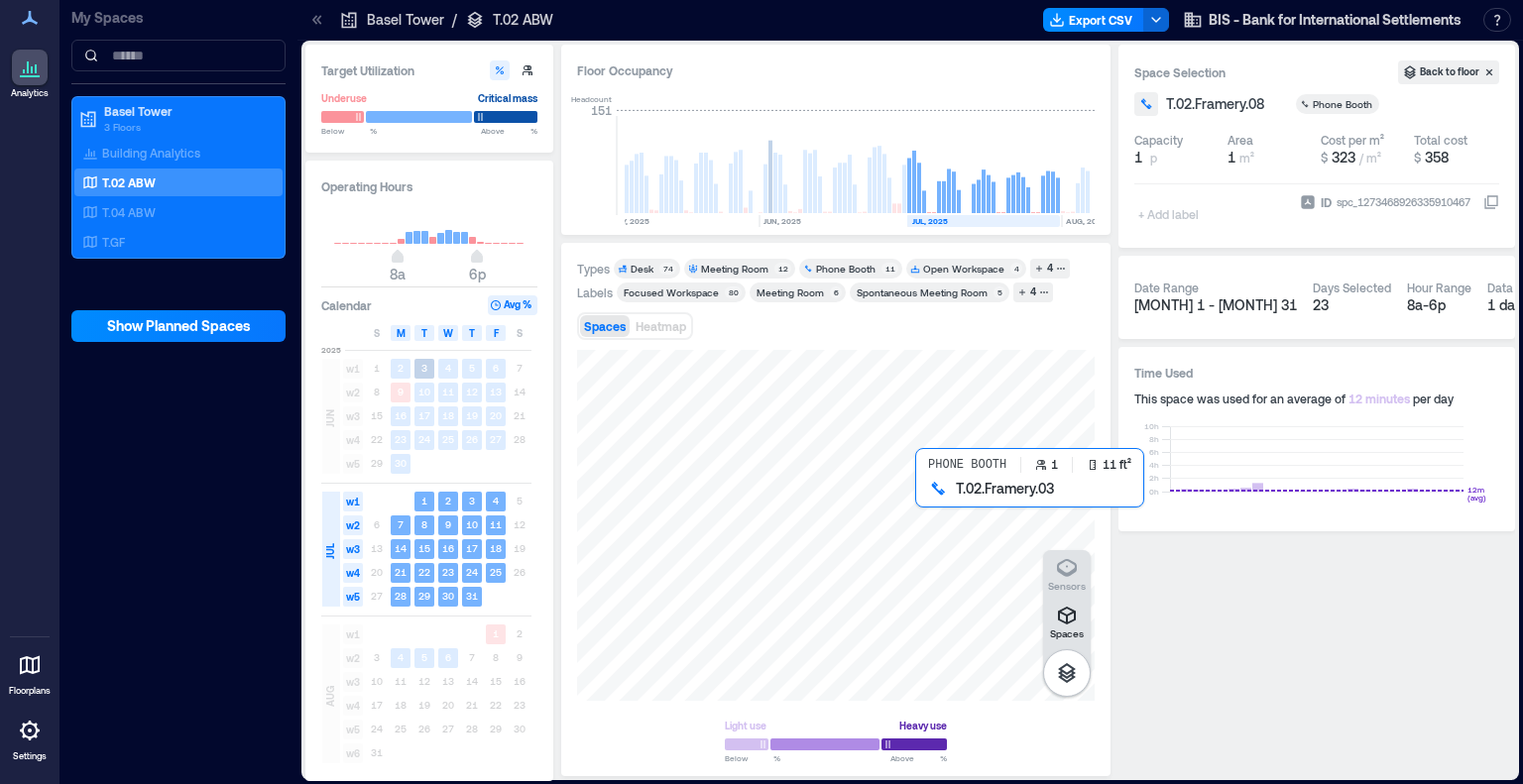 click at bounding box center [836, 525] 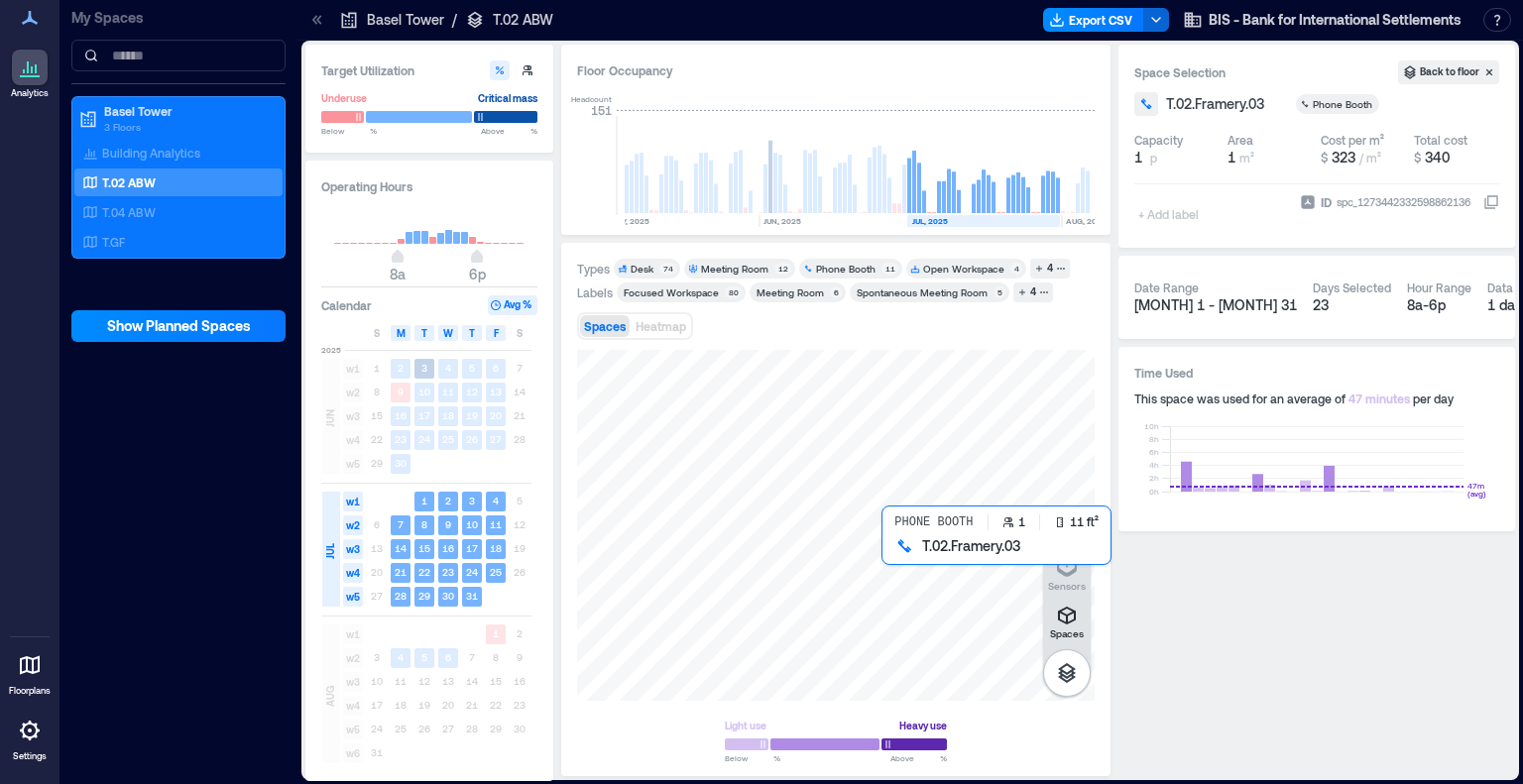 click at bounding box center (836, 525) 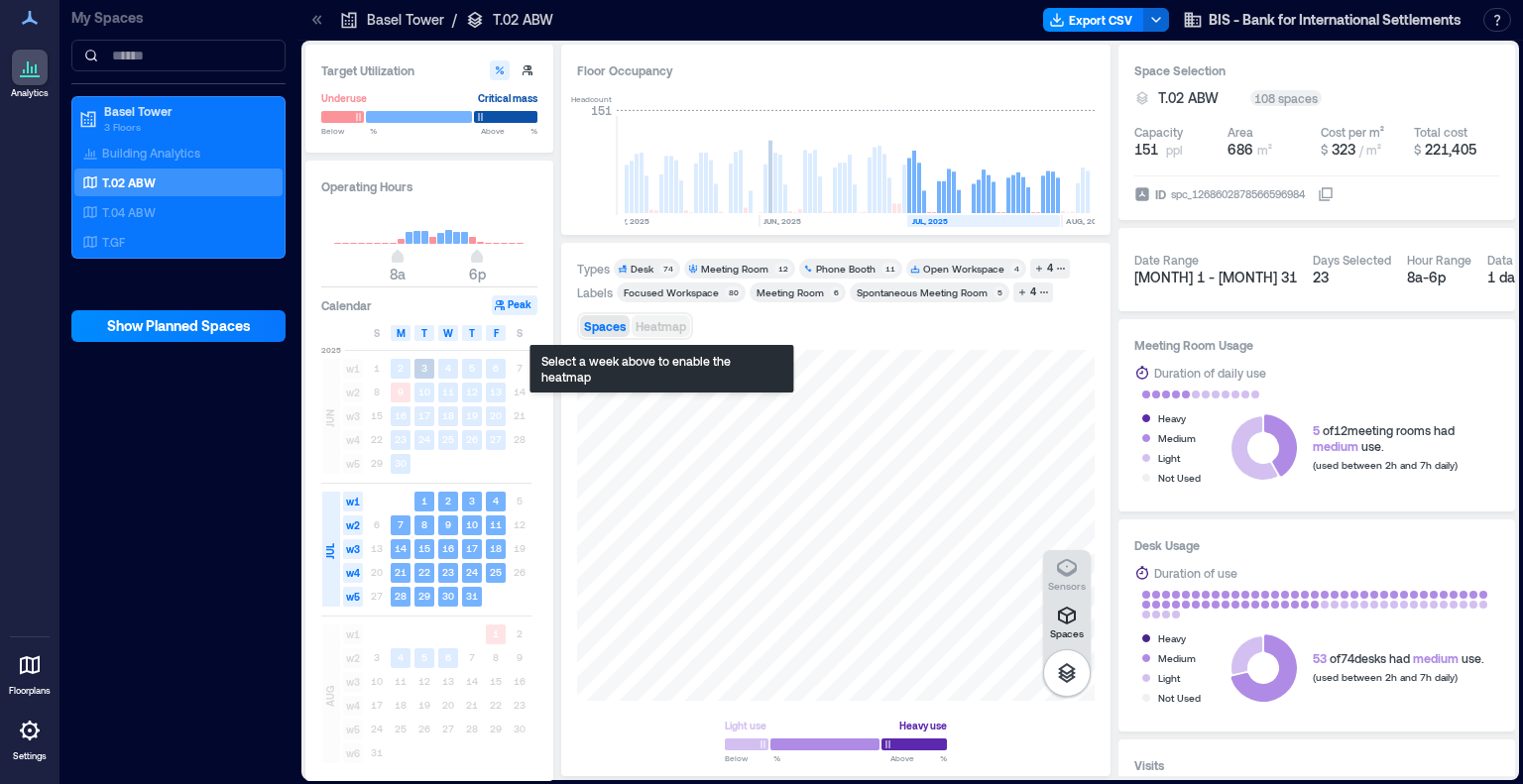 click on "Heatmap" at bounding box center [660, 326] 